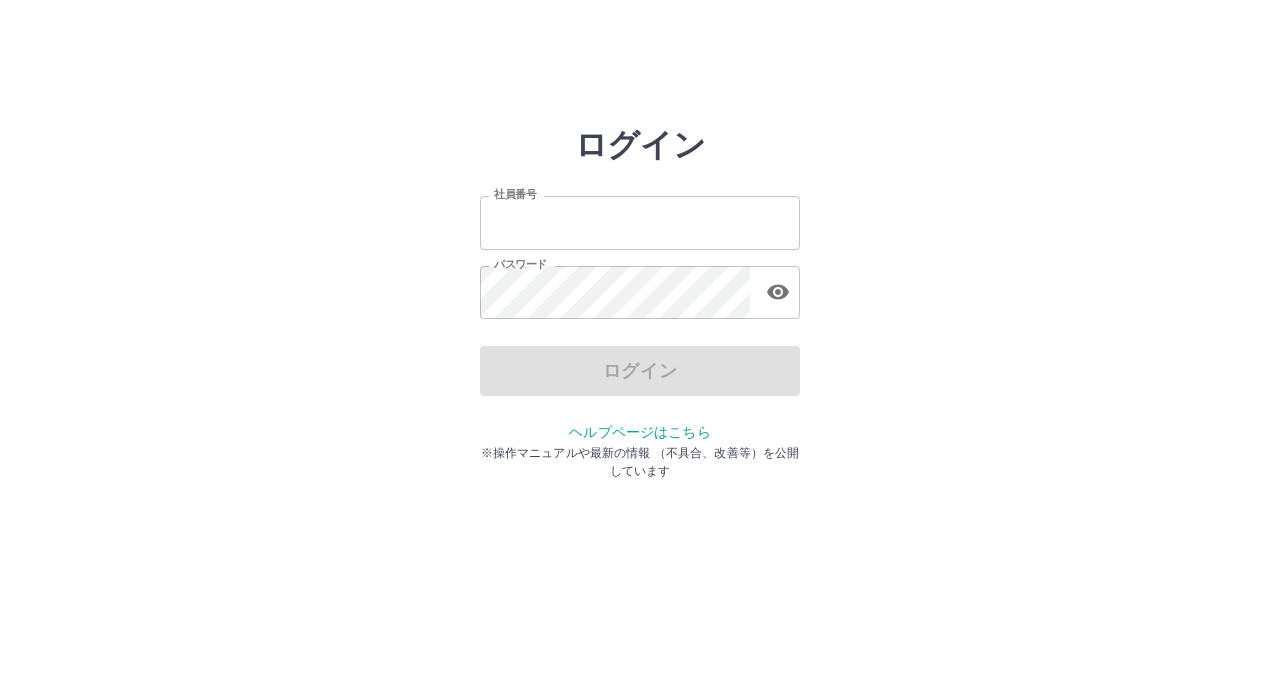 scroll, scrollTop: 0, scrollLeft: 0, axis: both 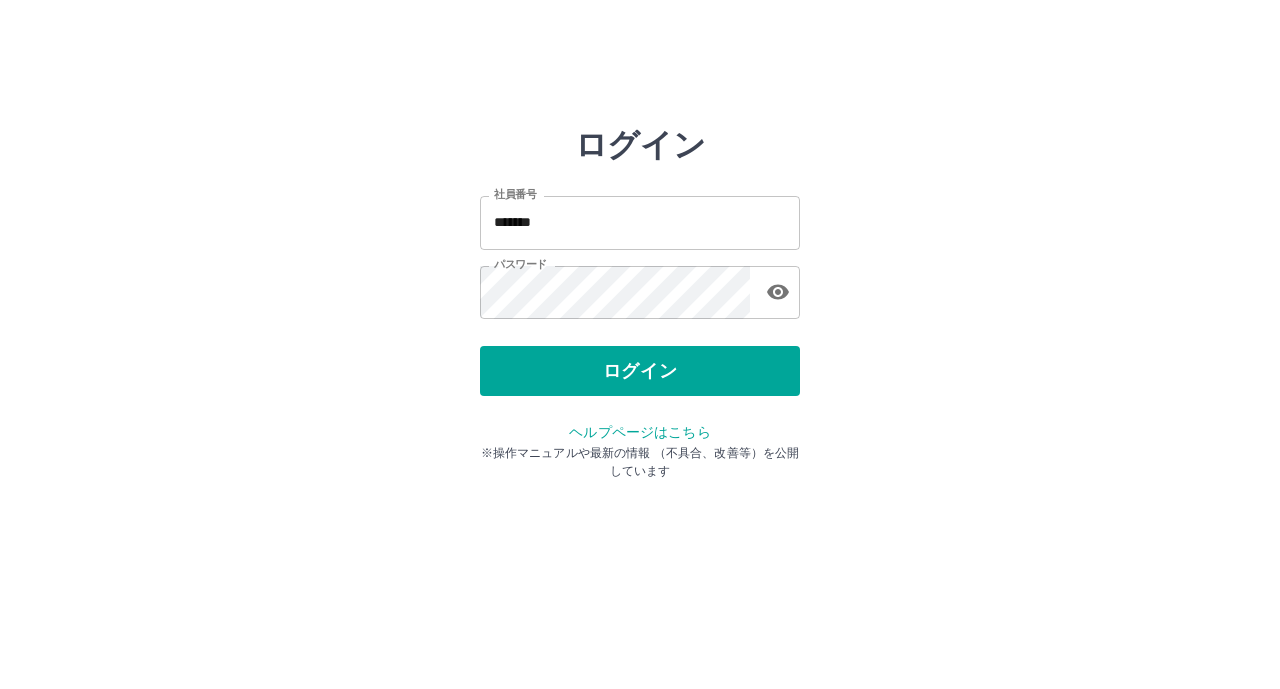 click on "ログイン" at bounding box center (640, 371) 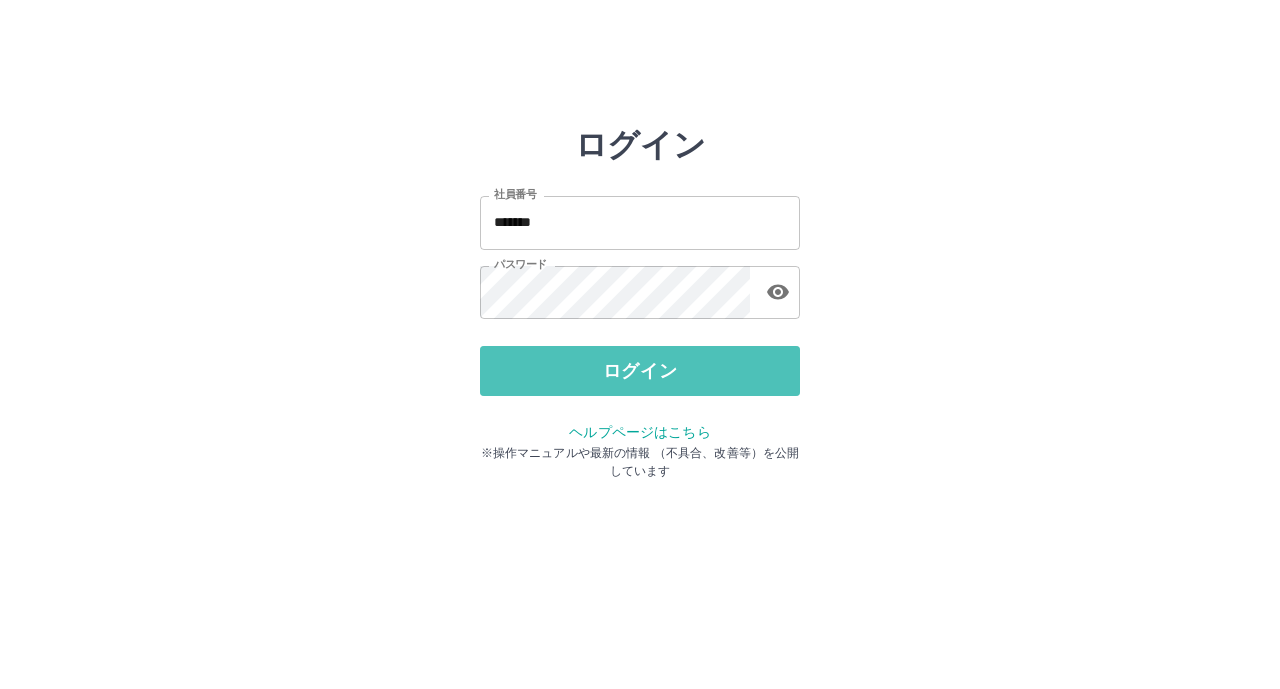 click on "ログイン" at bounding box center [640, 371] 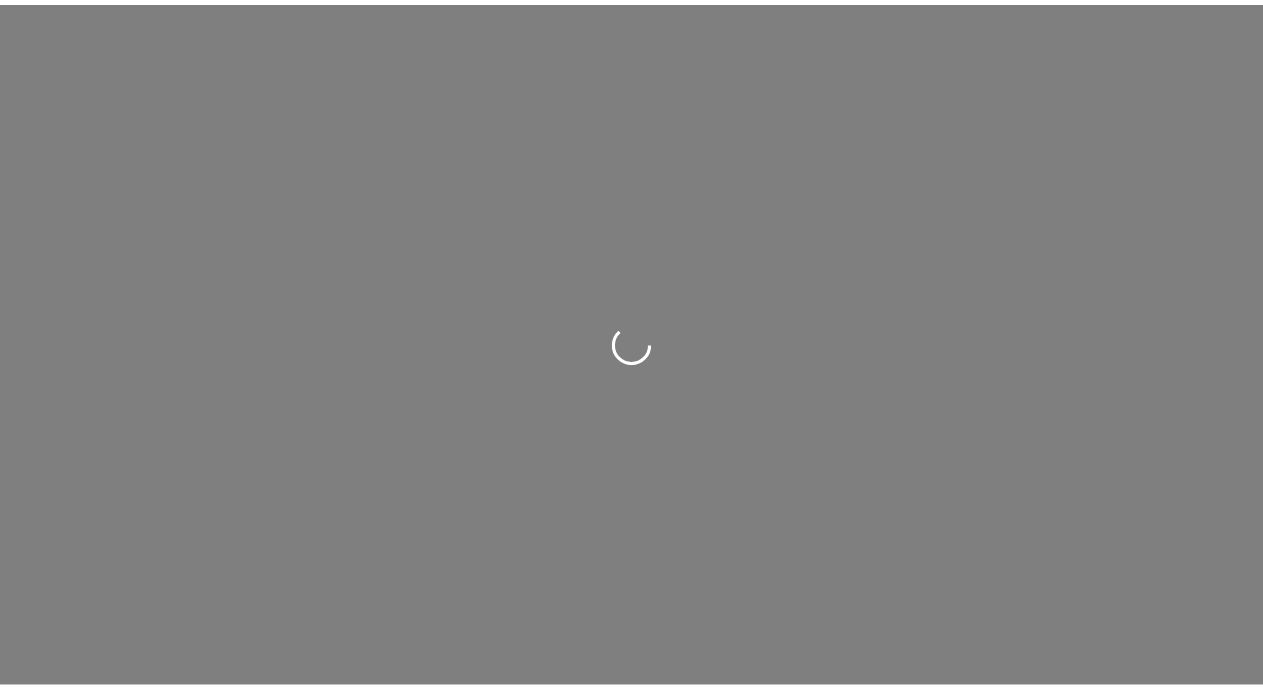 scroll, scrollTop: 0, scrollLeft: 0, axis: both 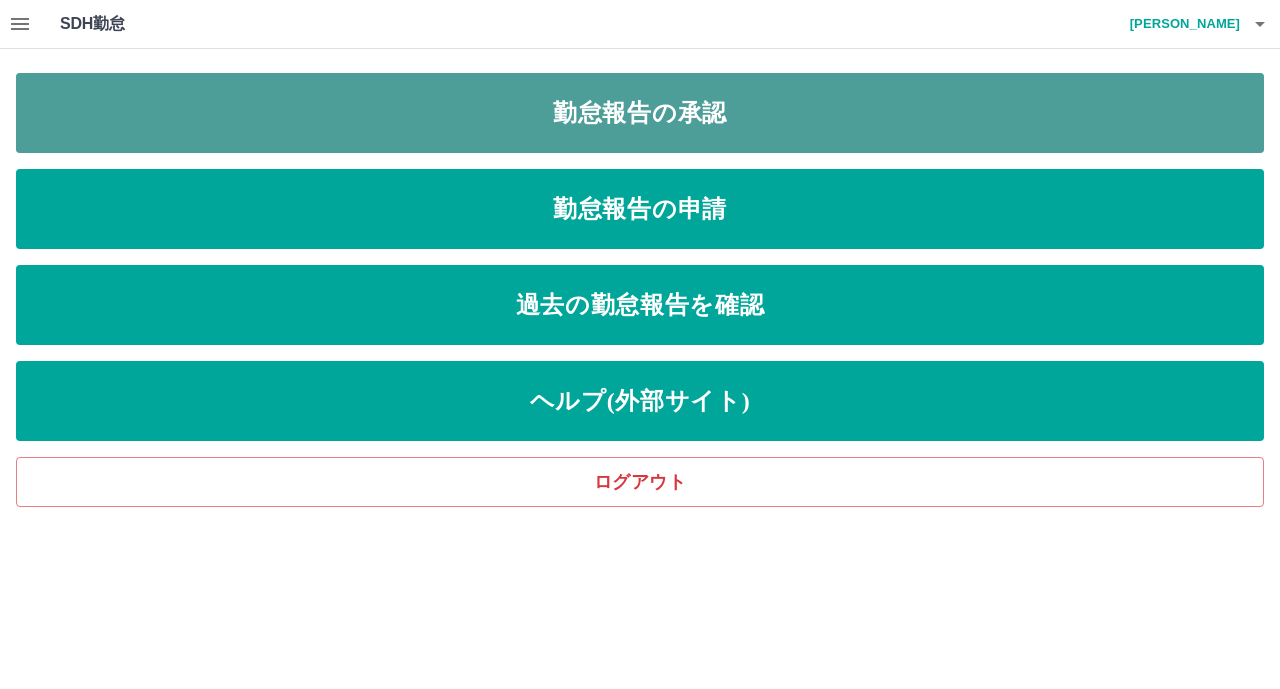 click on "勤怠報告の承認" at bounding box center [640, 113] 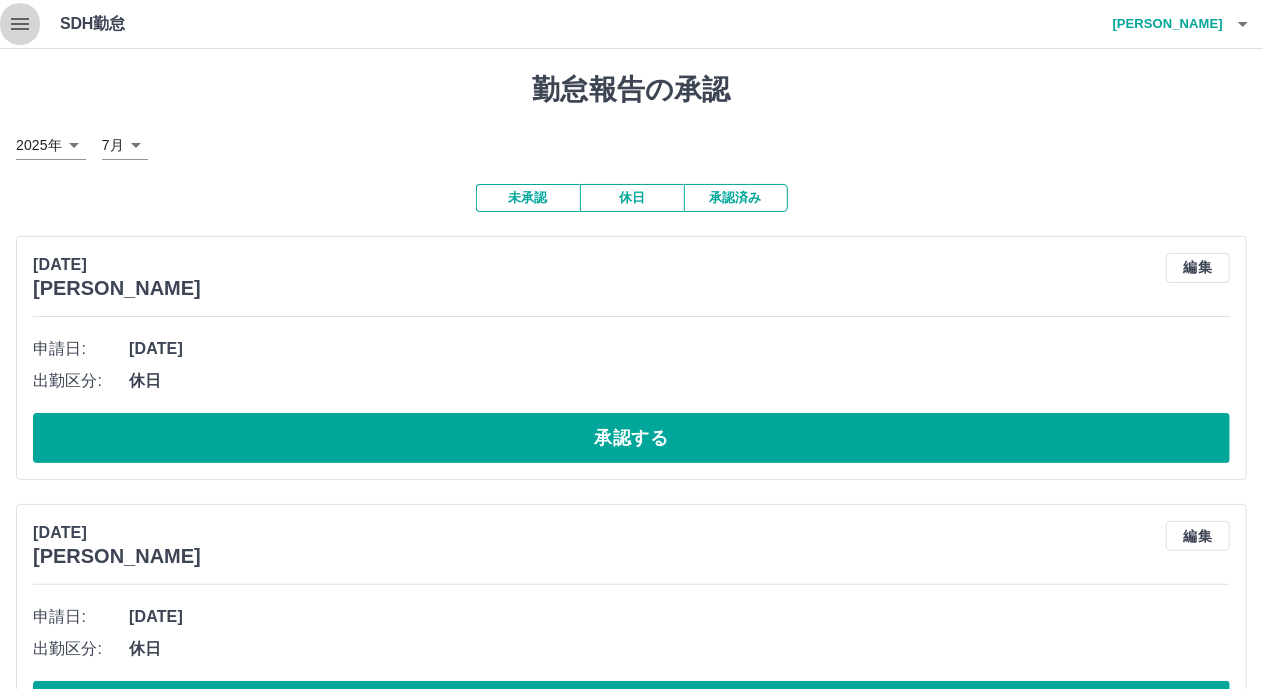 click 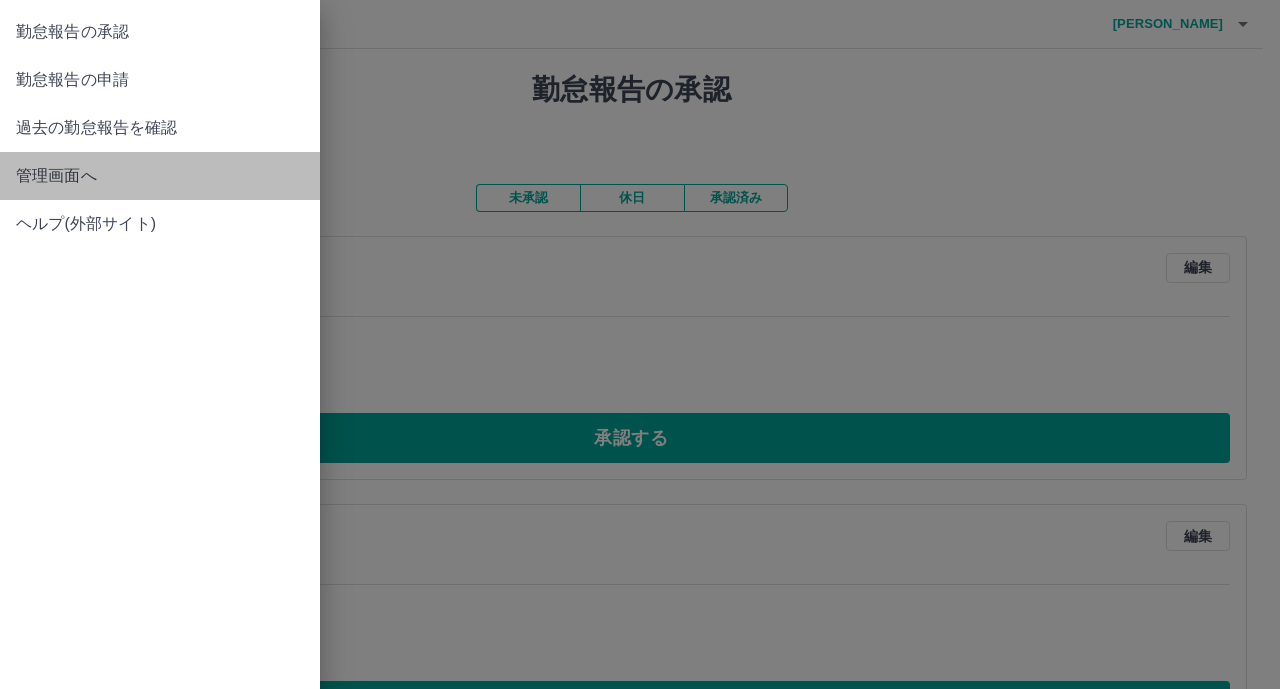 click on "管理画面へ" at bounding box center [160, 176] 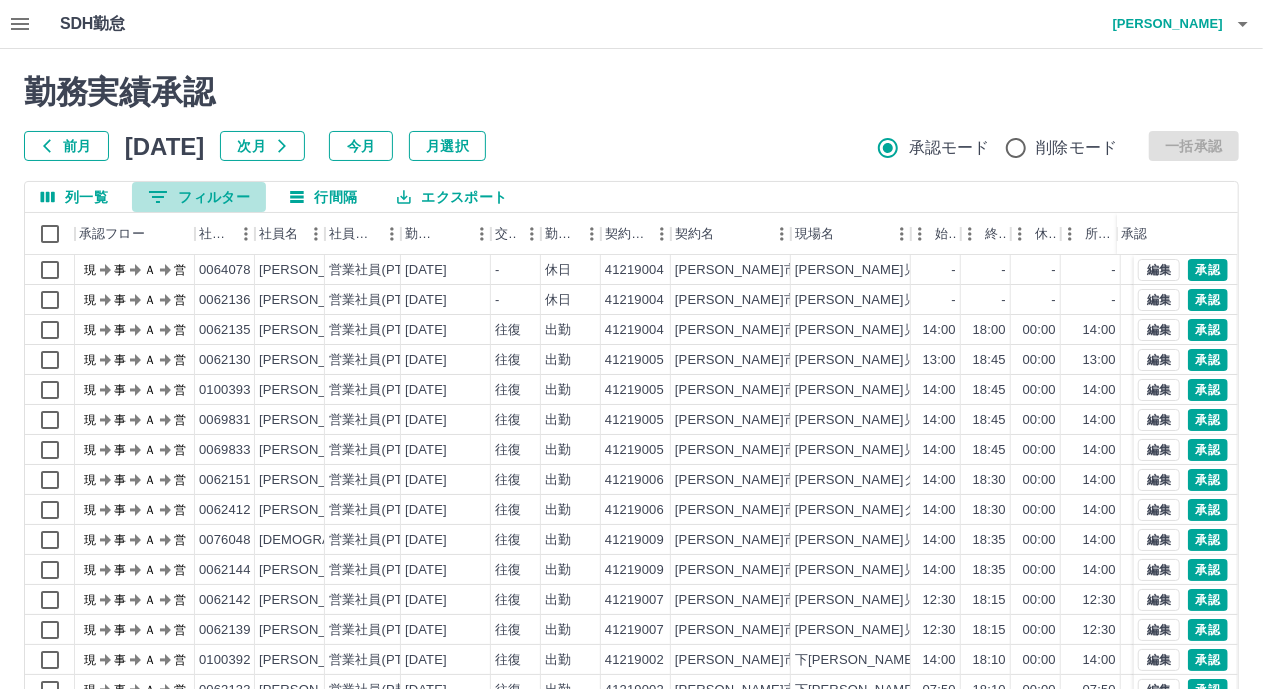 click on "0 フィルター" at bounding box center [199, 197] 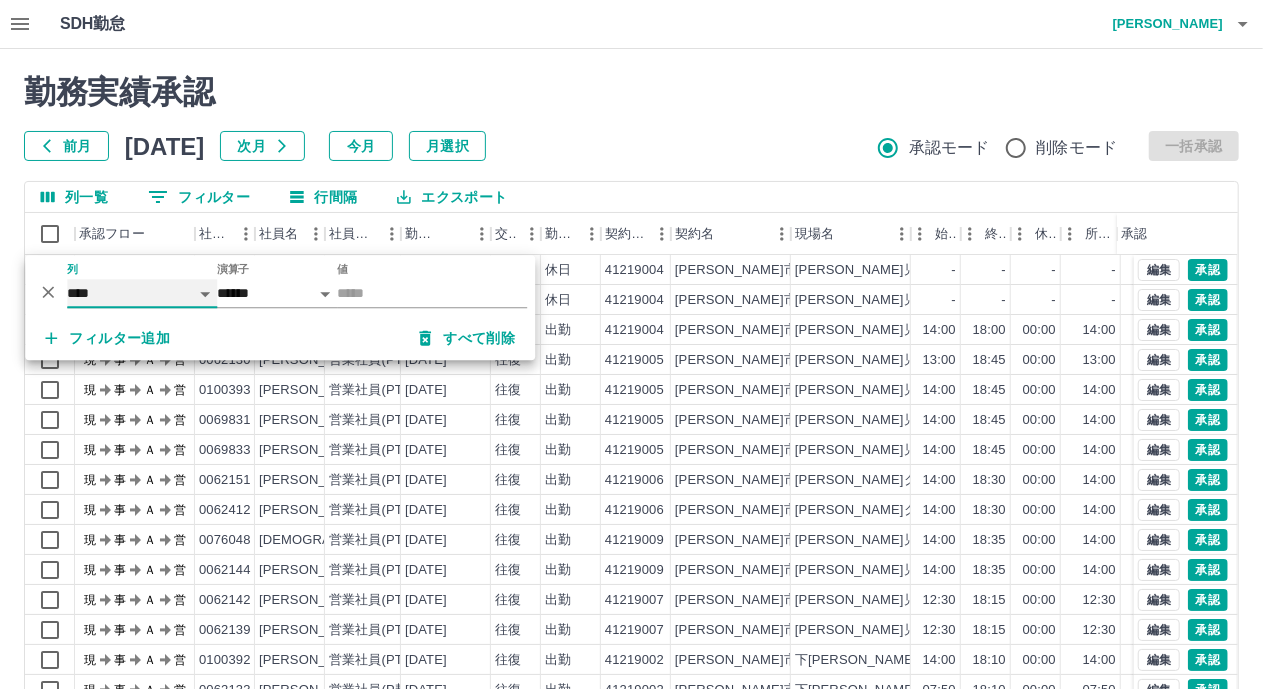 click on "**** *** **** *** *** **** ***** *** *** ** ** ** **** **** **** ** ** *** **** *****" at bounding box center (142, 293) 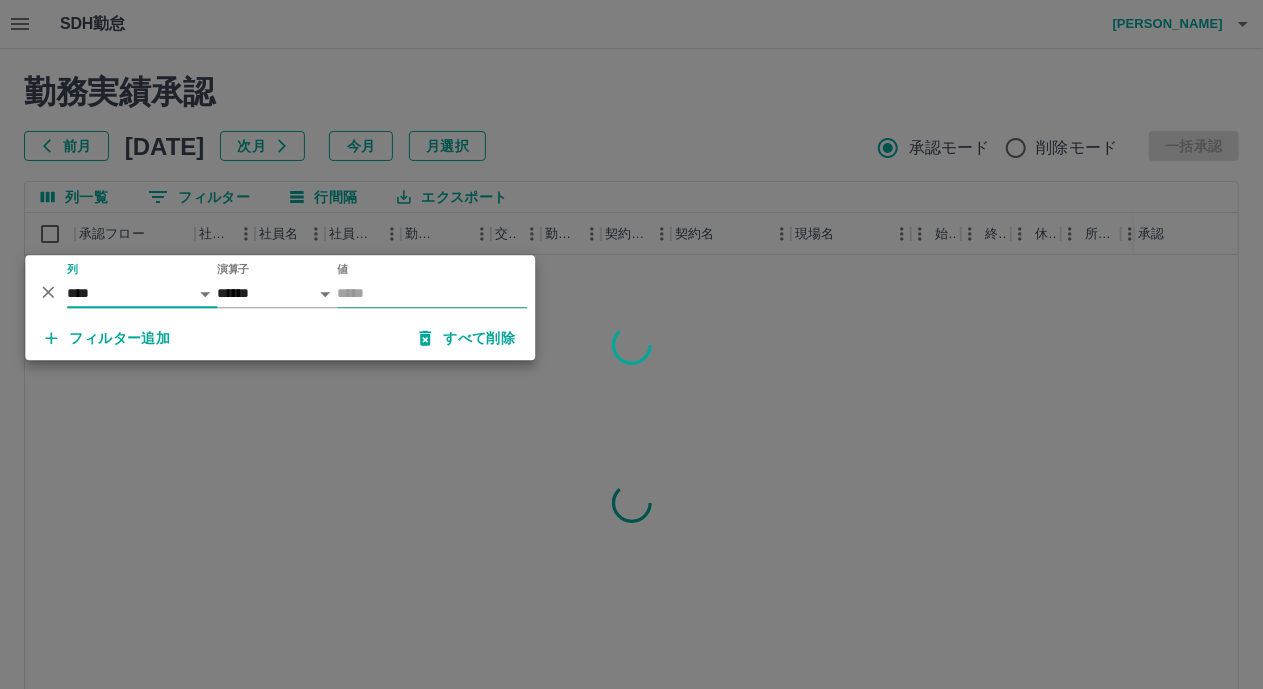 click on "値" at bounding box center (432, 293) 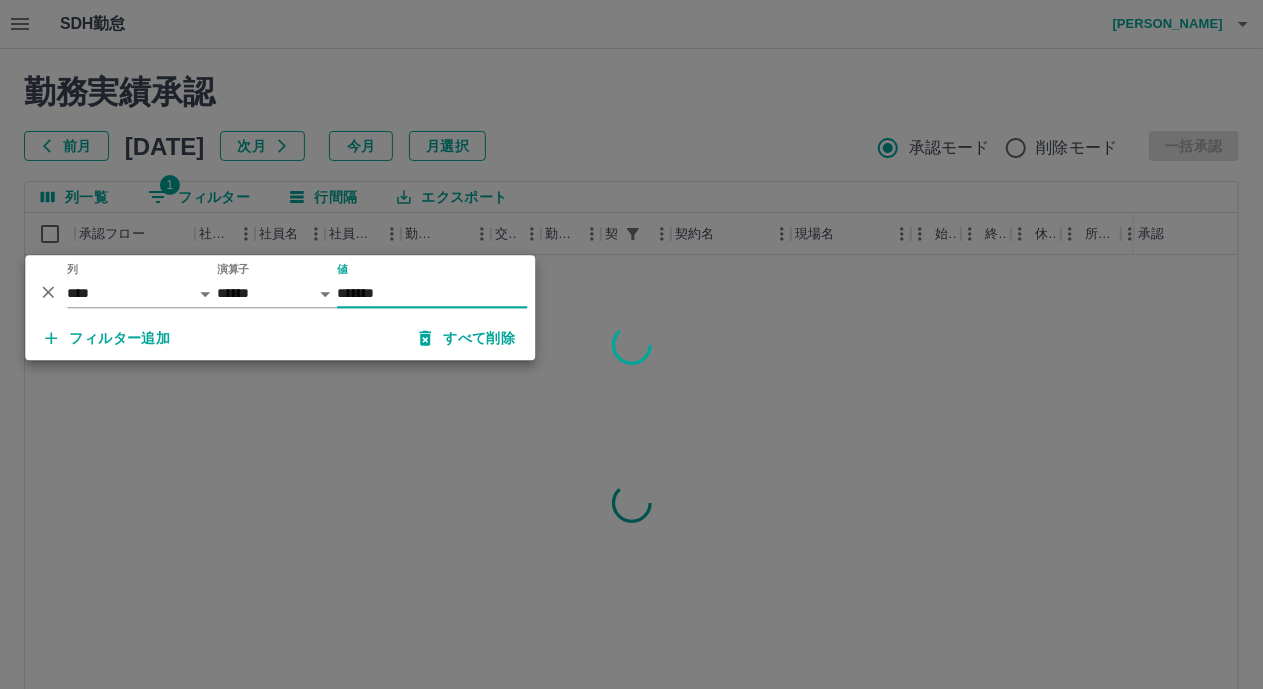 type on "*******" 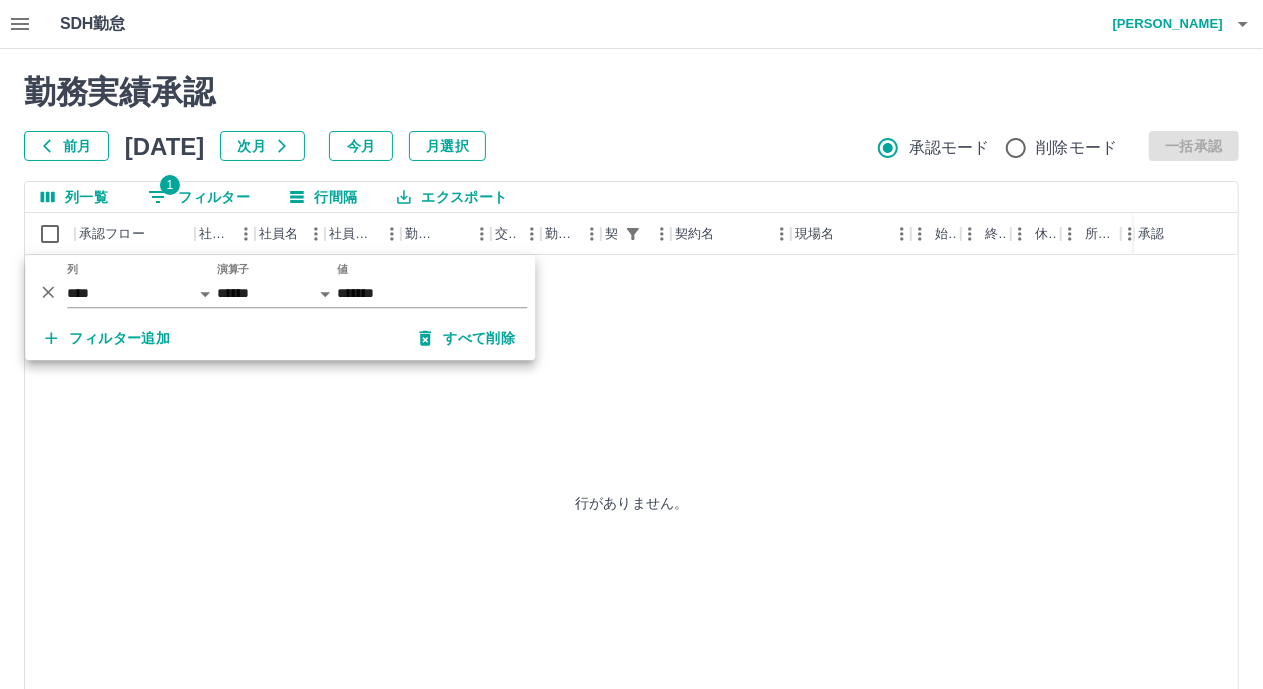 click on "勤務実績承認" at bounding box center (631, 92) 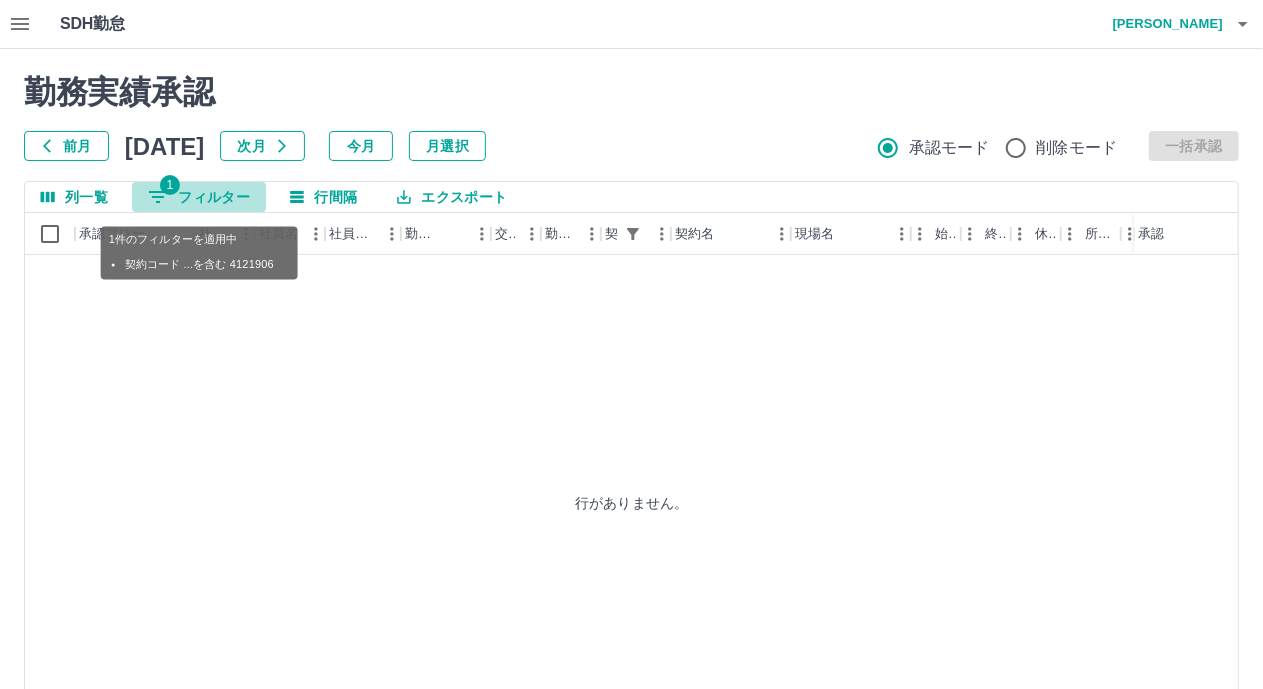 click on "1 フィルター" at bounding box center (199, 197) 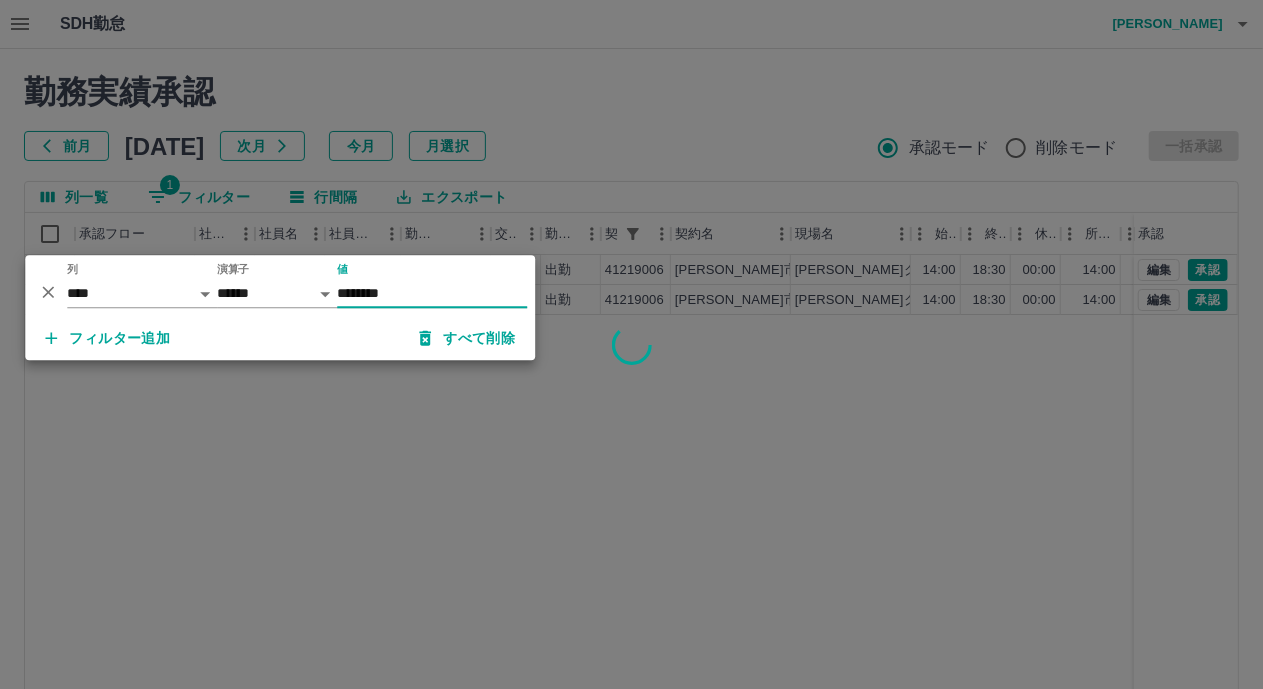 type on "********" 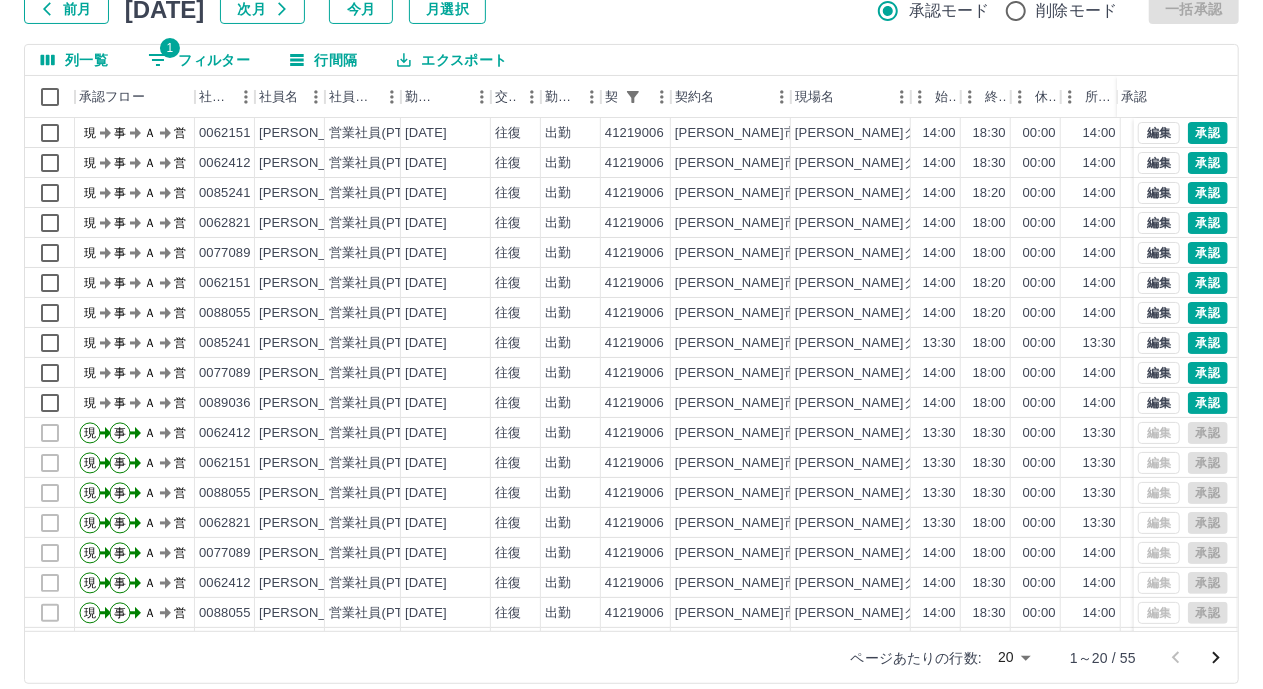 scroll, scrollTop: 156, scrollLeft: 0, axis: vertical 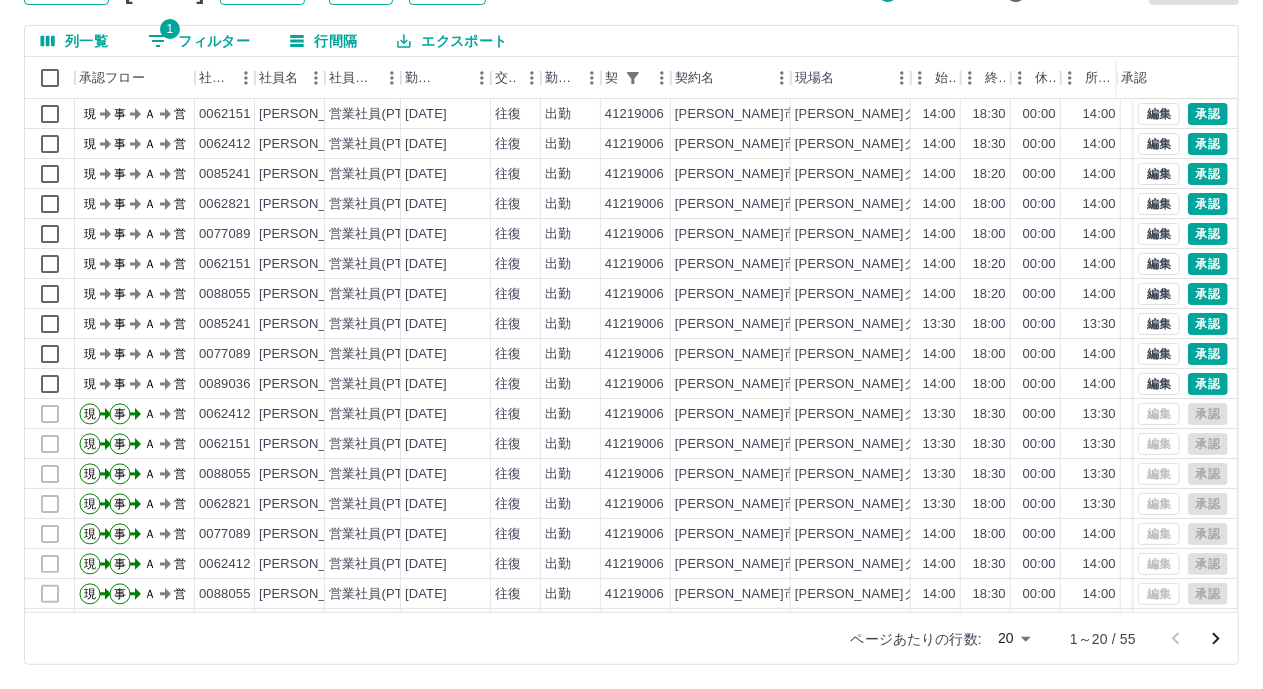 click on "SDH勤怠 綱島　弘子 勤務実績承認 前月 2025年07月 次月 今月 月選択 承認モード 削除モード 一括承認 列一覧 1 フィルター 行間隔 エクスポート 承認フロー 社員番号 社員名 社員区分 勤務日 交通費 勤務区分 契約コード 契約名 現場名 始業 終業 休憩 所定開始 所定終業 所定休憩 拘束 勤務 遅刻等 承認 現 事 Ａ 営 0062151 渡邉　良子 営業社員(PT契約) 2025-07-11 往復 出勤 41219006 糸魚川市 糸魚川児童クラブ室 14:00 18:30 00:00 14:00 18:30 00:00 04:30 04:30 00:00 現 事 Ａ 営 0062412 松澤　和子 営業社員(PT契約) 2025-07-11 往復 出勤 41219006 糸魚川市 糸魚川児童クラブ室 14:00 18:30 00:00 14:00 18:30 00:00 04:30 04:30 00:00 現 事 Ａ 営 0085241 田原　智子 営業社員(PT契約) 2025-07-11 往復 出勤 41219006 糸魚川市 糸魚川児童クラブ室 14:00 18:20 00:00 14:00 18:20 00:00 04:20 04:20 00:00 現 事 Ａ 営 0062821 佐藤　あけみ 20" at bounding box center [631, 266] 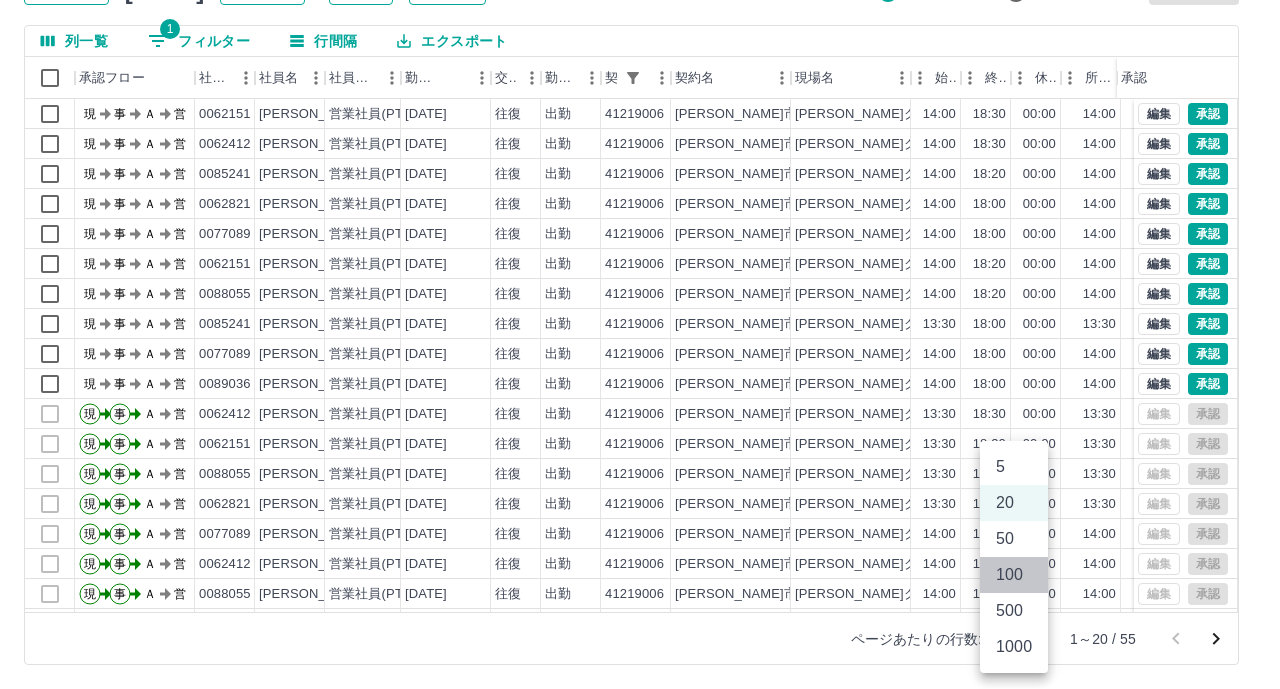 click on "100" at bounding box center [1014, 575] 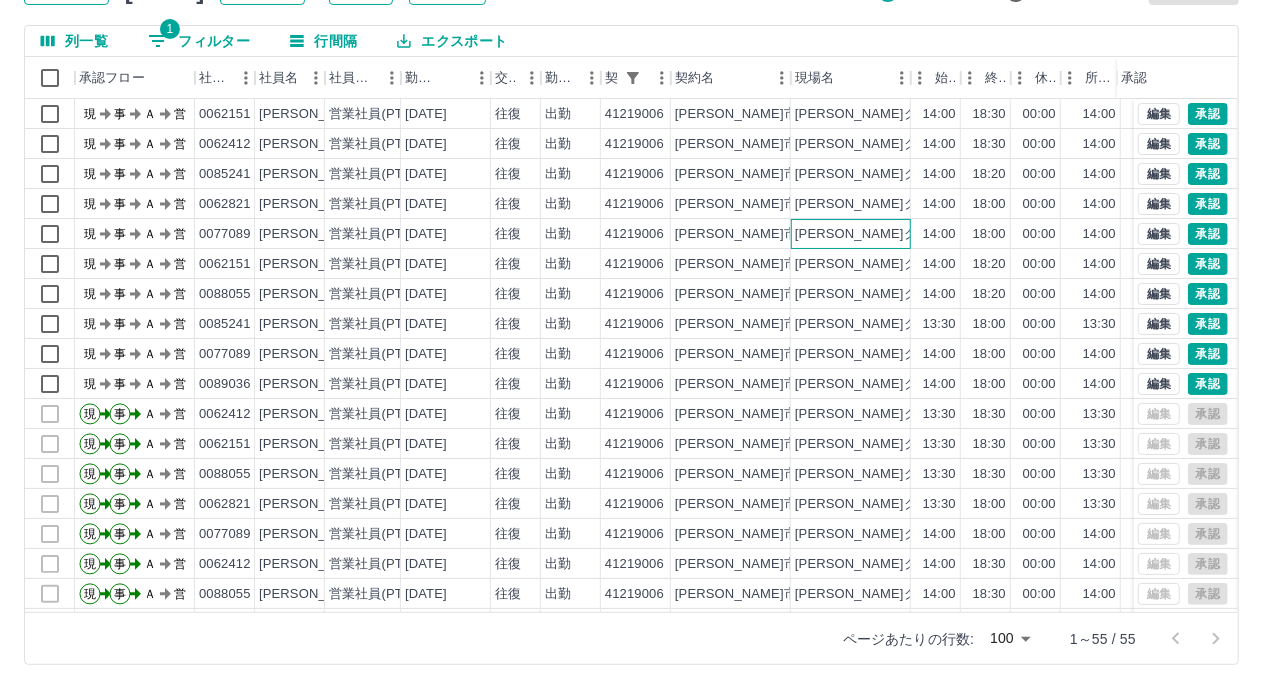 click on "糸魚川児童クラブ室" at bounding box center (875, 234) 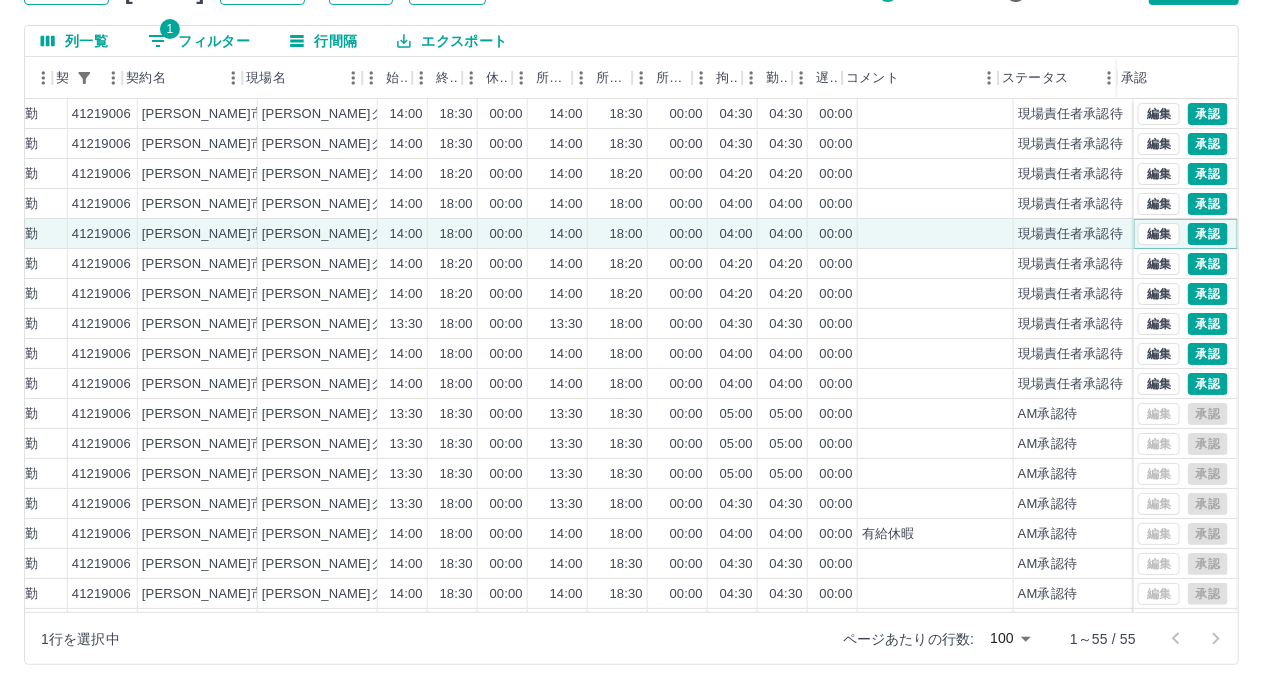 type 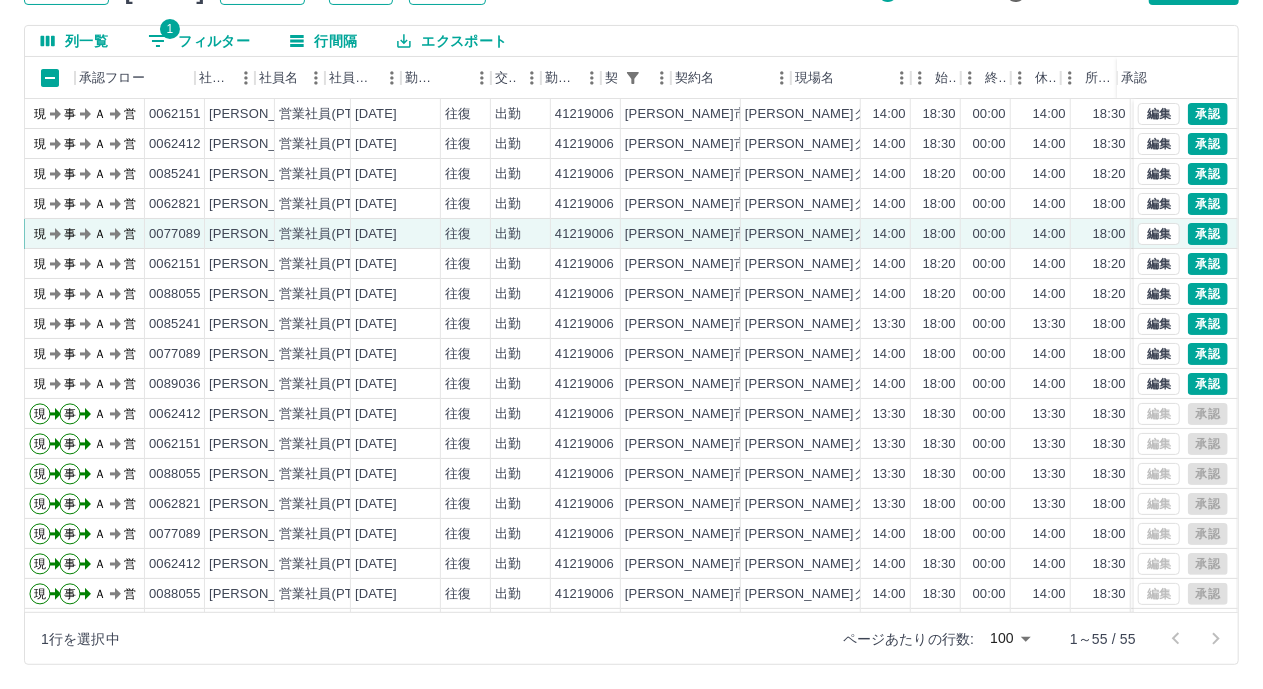 scroll, scrollTop: 0, scrollLeft: 0, axis: both 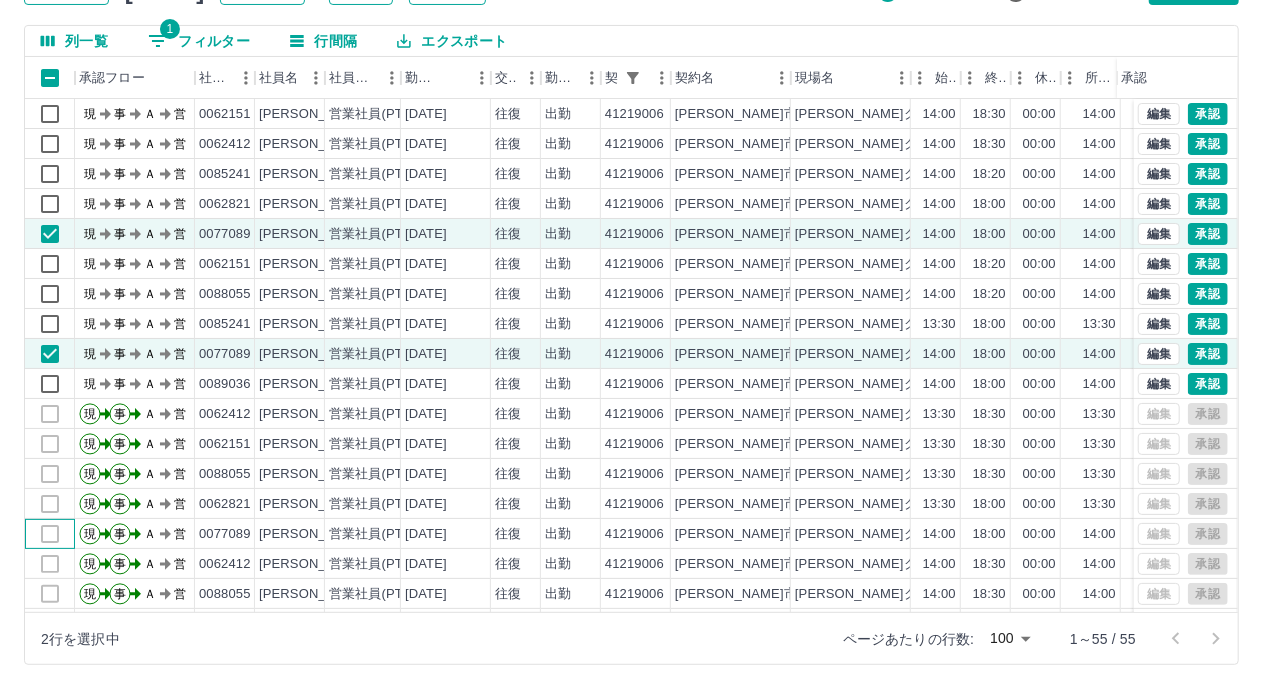 click at bounding box center [50, 534] 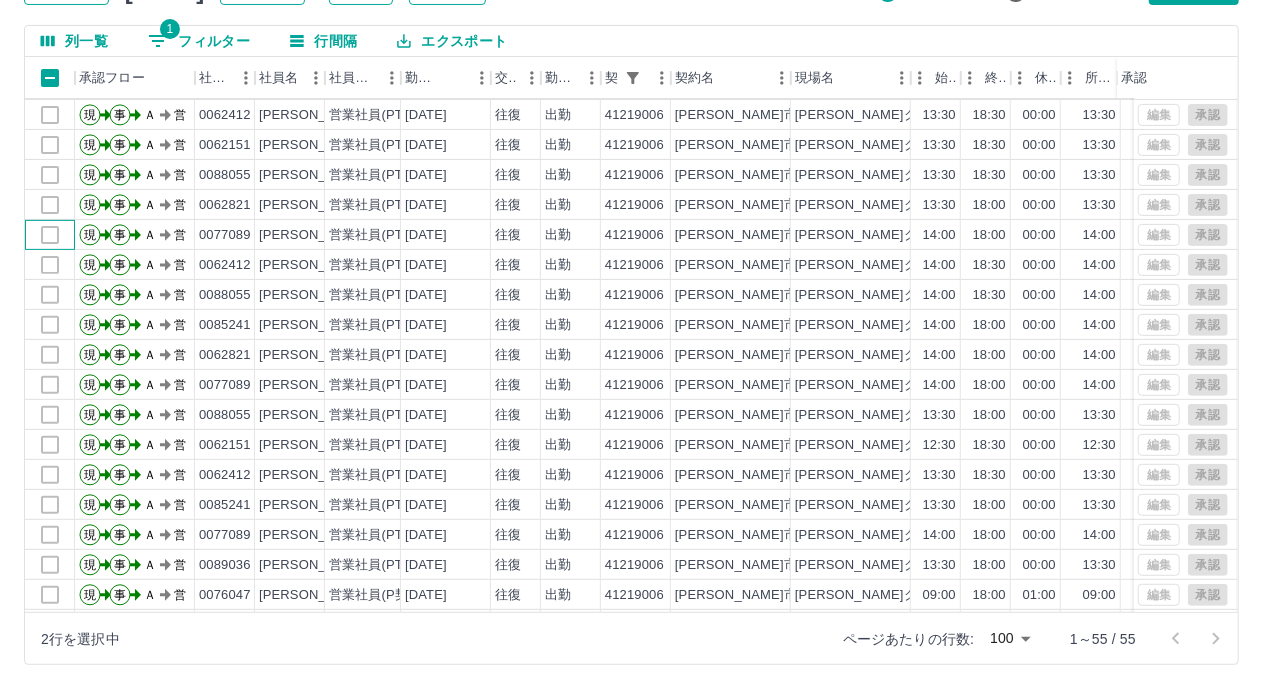 scroll, scrollTop: 360, scrollLeft: 0, axis: vertical 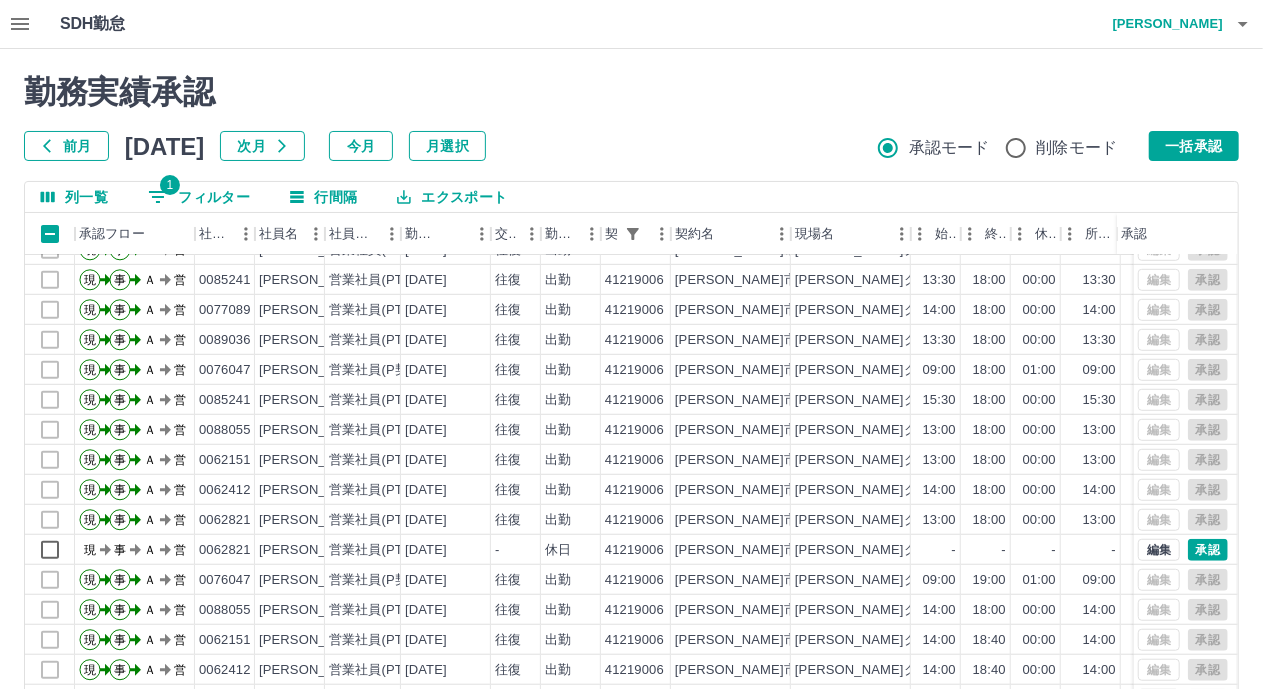 click 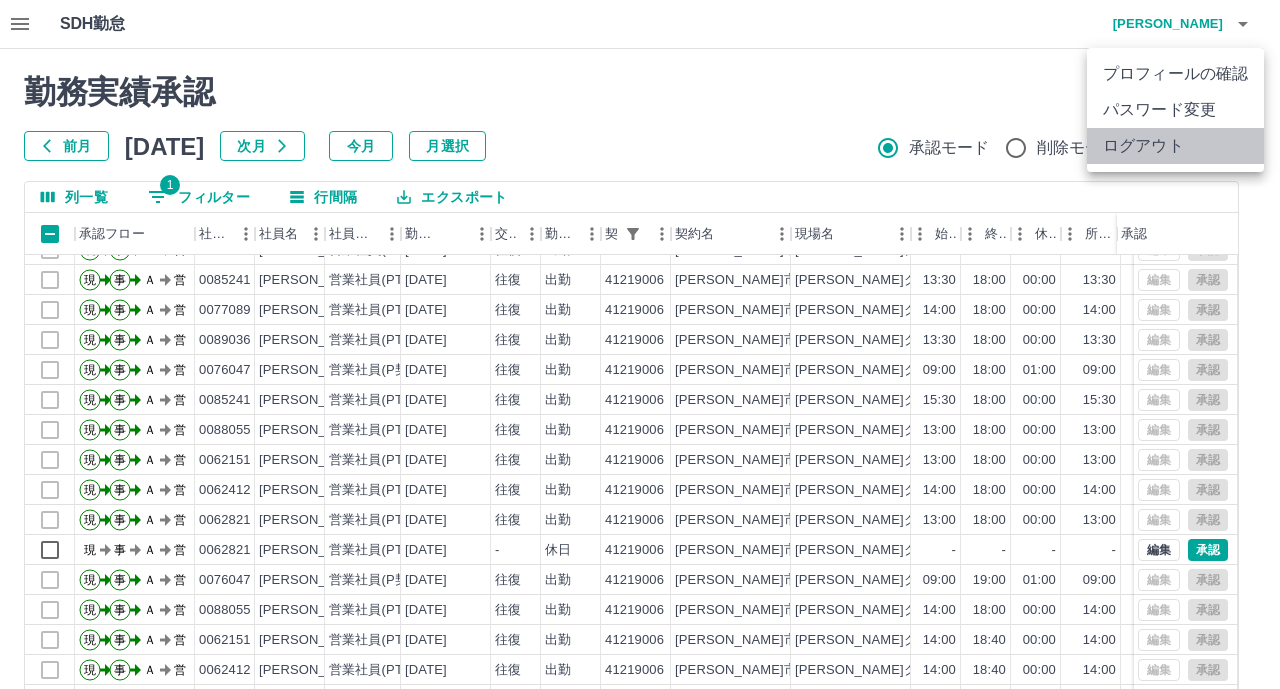 click on "ログアウト" at bounding box center (1175, 146) 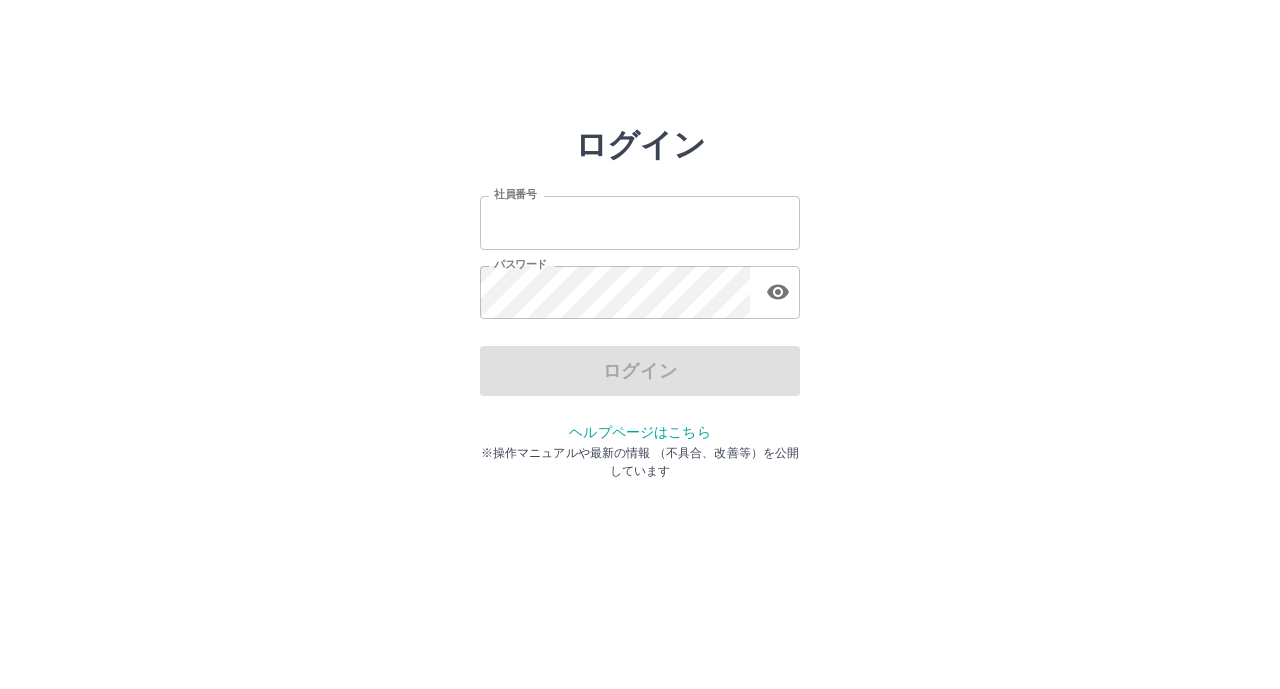 scroll, scrollTop: 0, scrollLeft: 0, axis: both 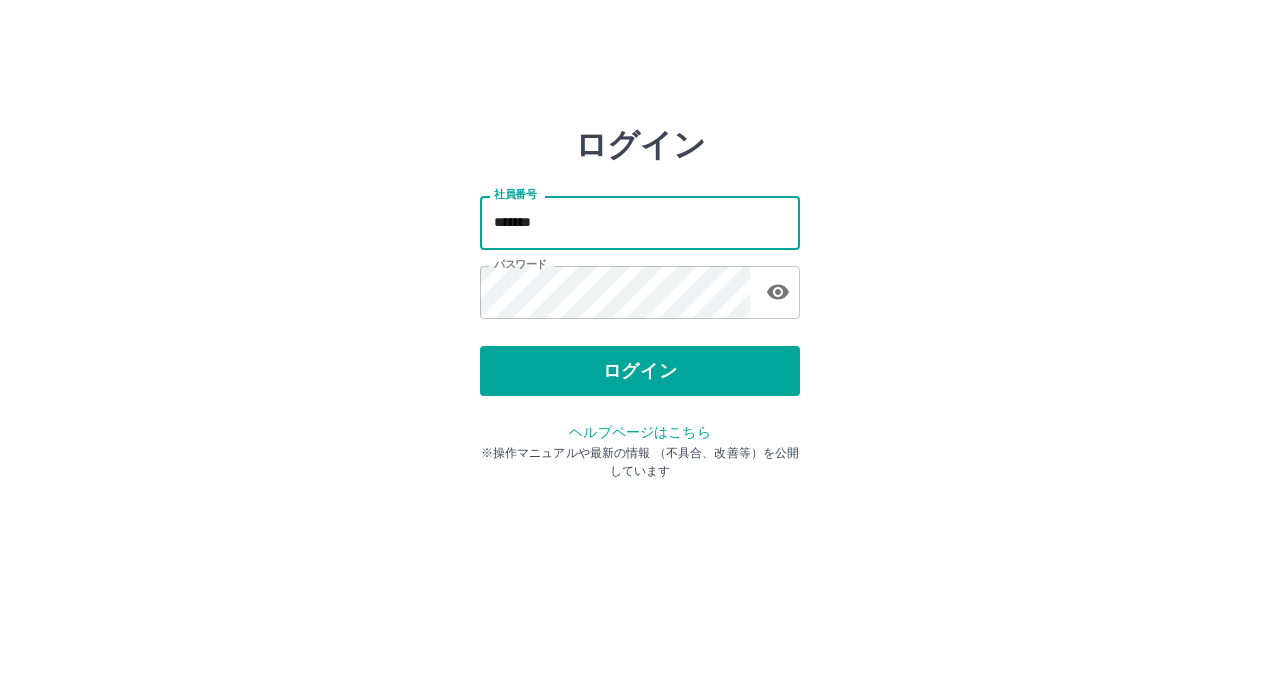 click on "*******" at bounding box center [640, 222] 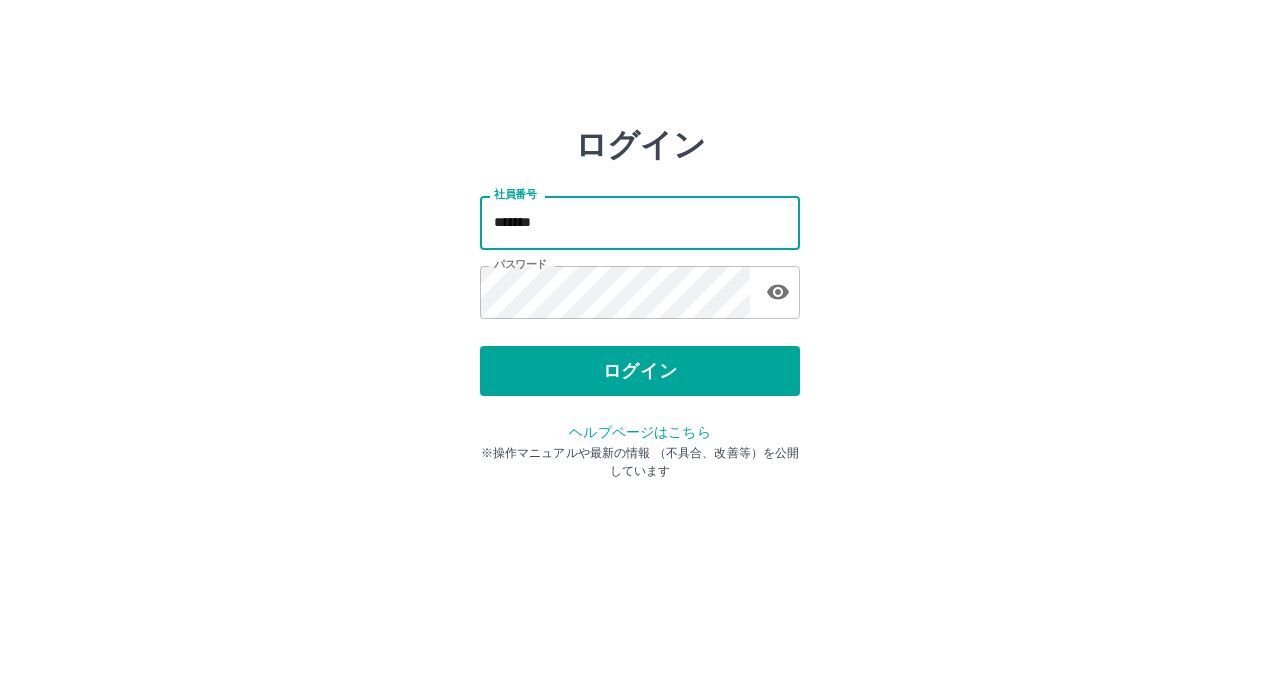 type on "*******" 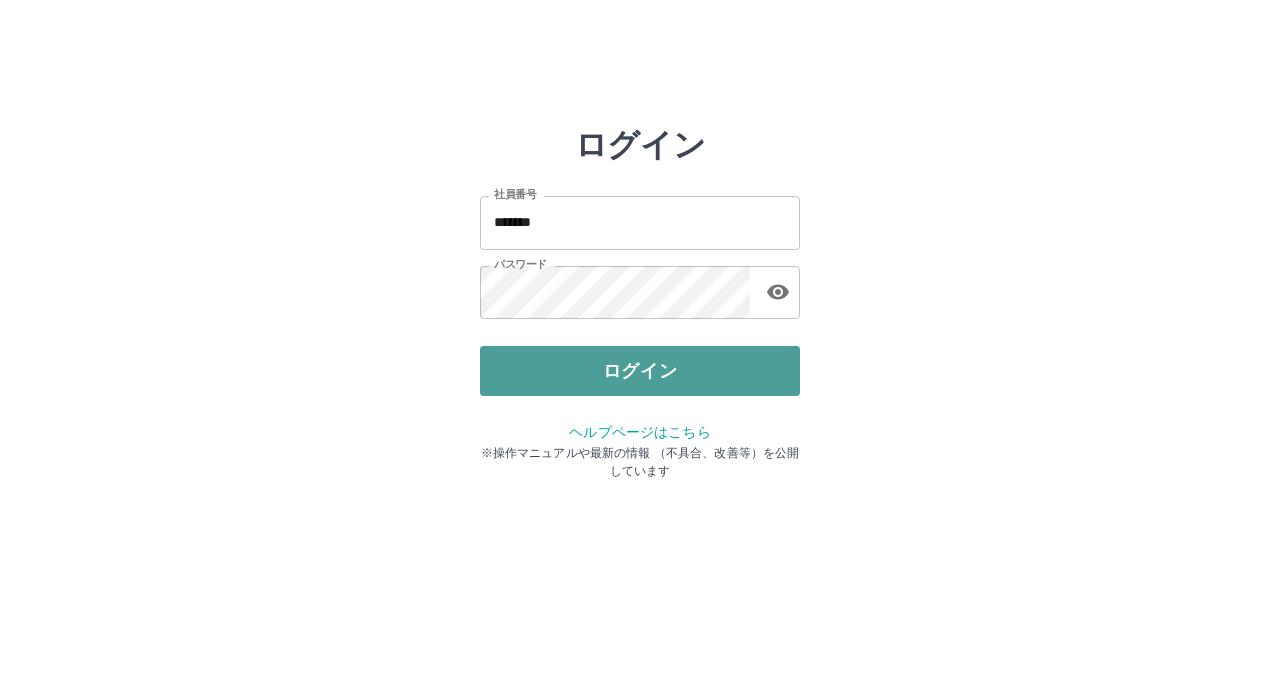 click on "ログイン" at bounding box center (640, 371) 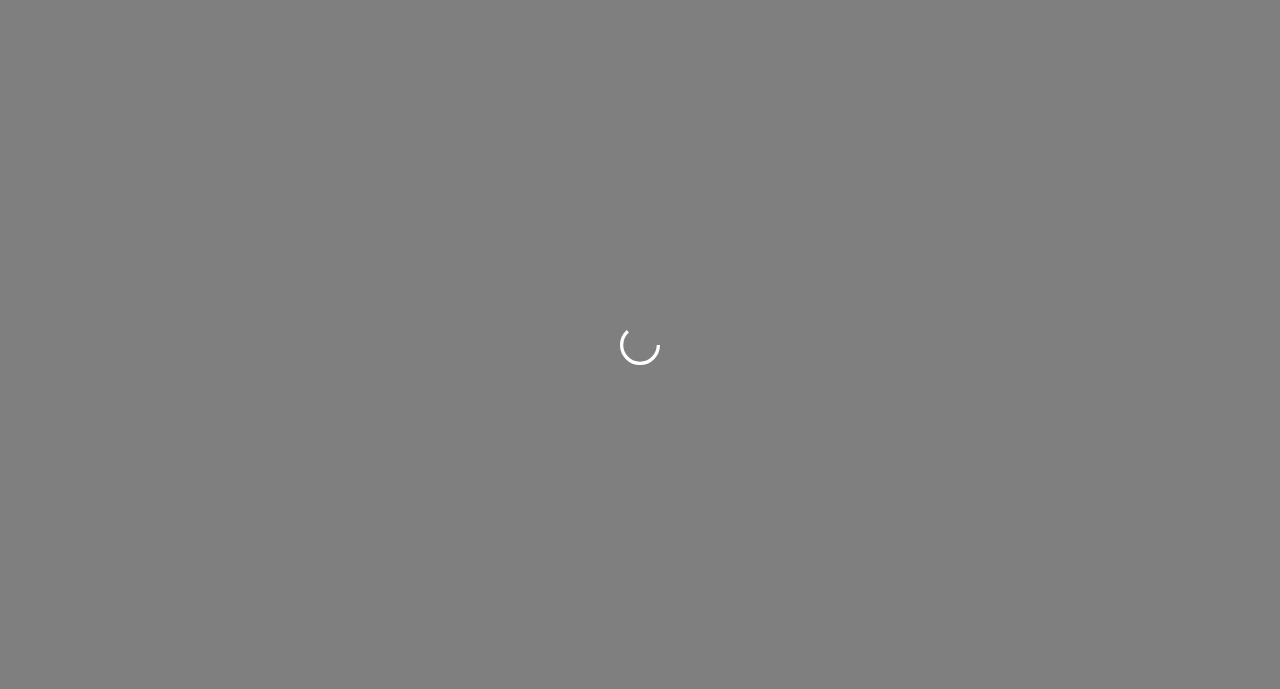 scroll, scrollTop: 0, scrollLeft: 0, axis: both 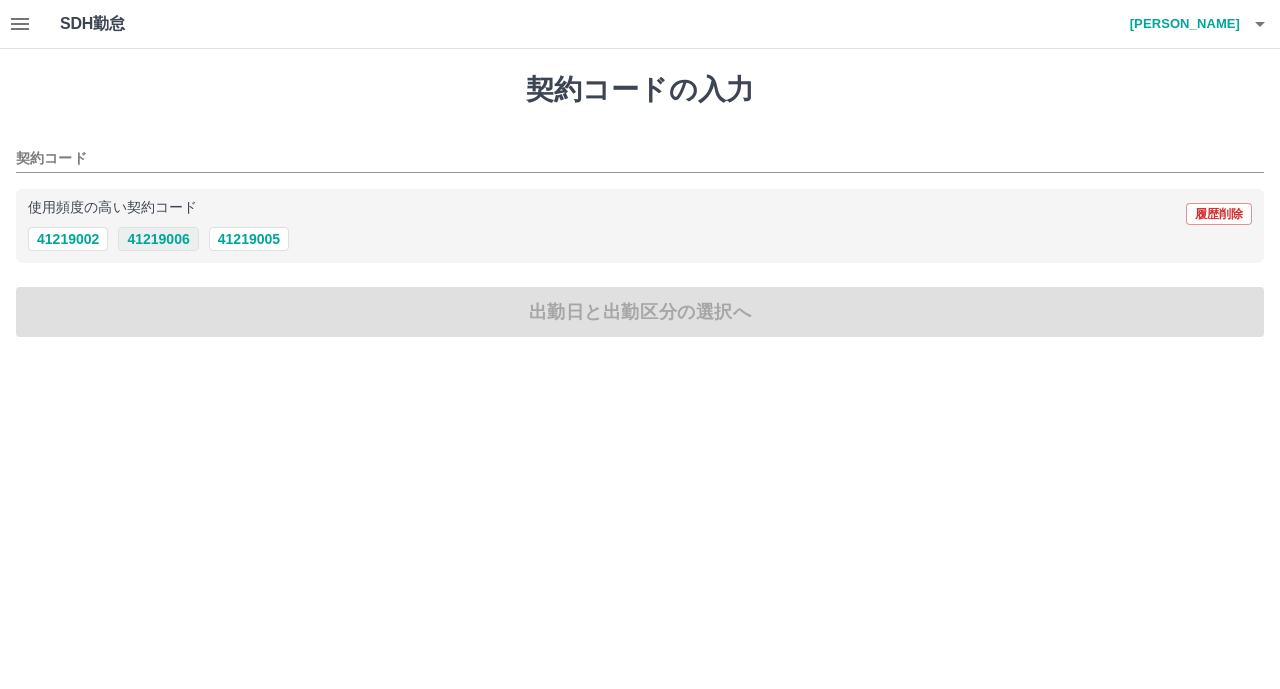 click on "41219006" at bounding box center [158, 239] 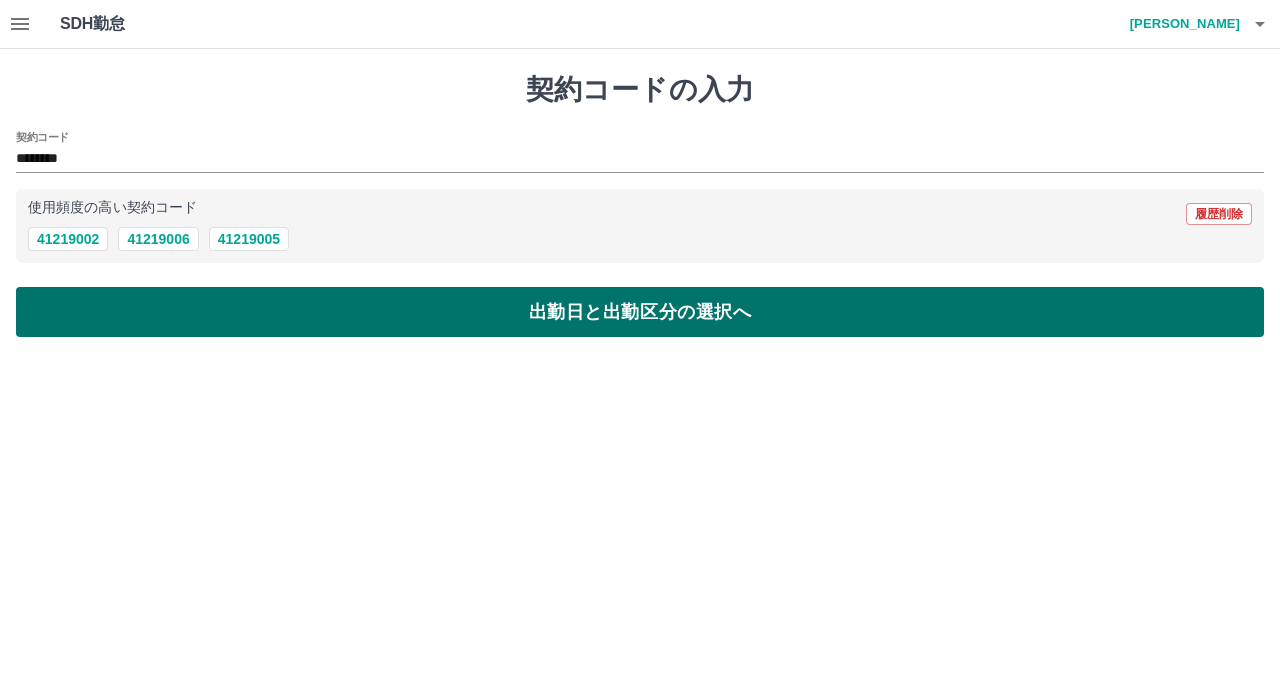 click on "出勤日と出勤区分の選択へ" at bounding box center (640, 312) 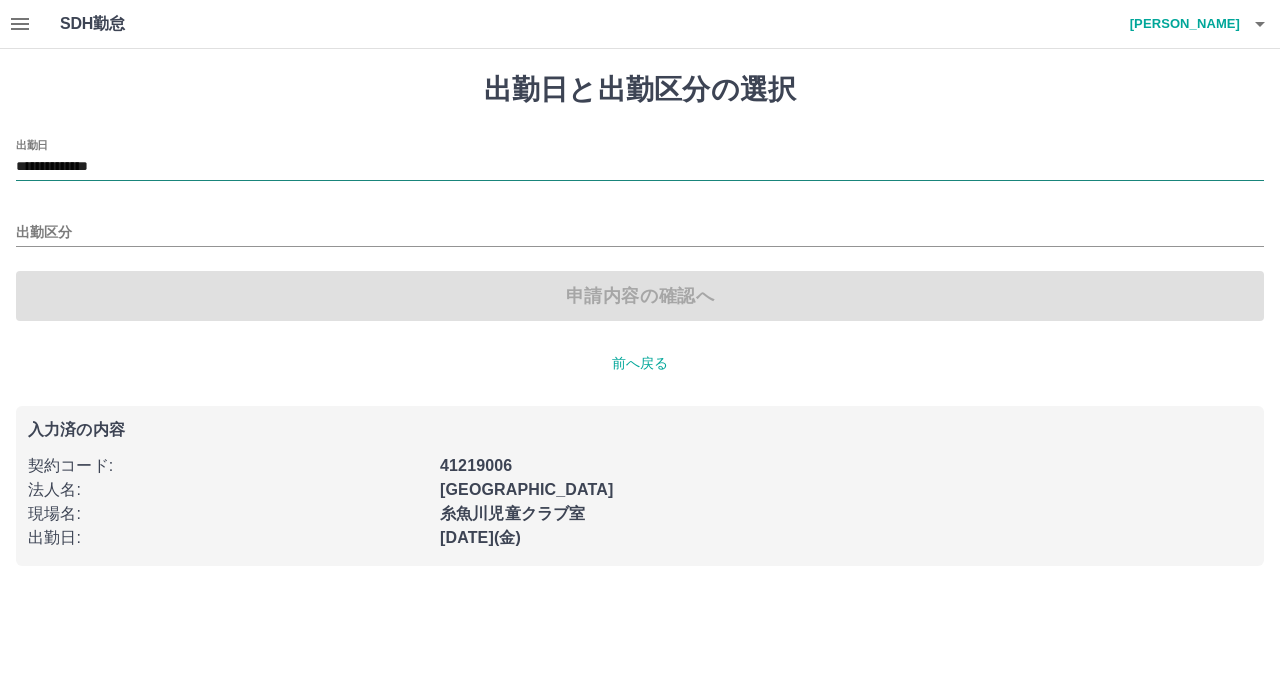 click on "**********" at bounding box center [640, 167] 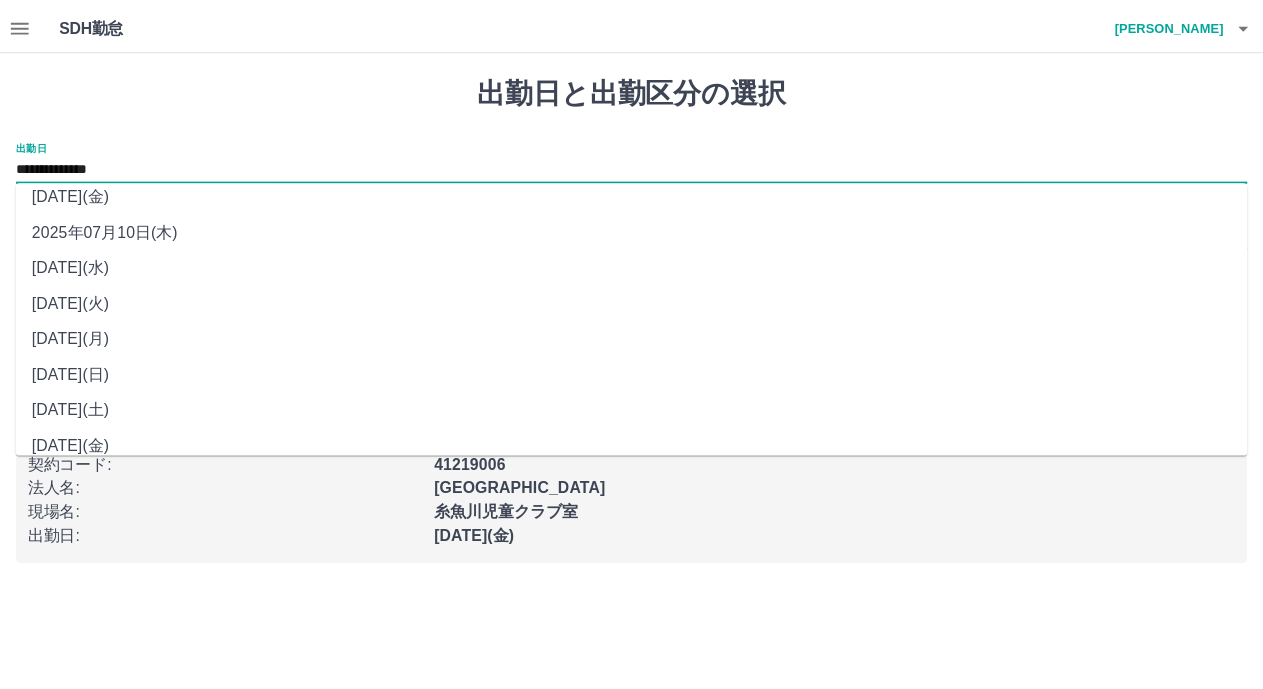 scroll, scrollTop: 64, scrollLeft: 0, axis: vertical 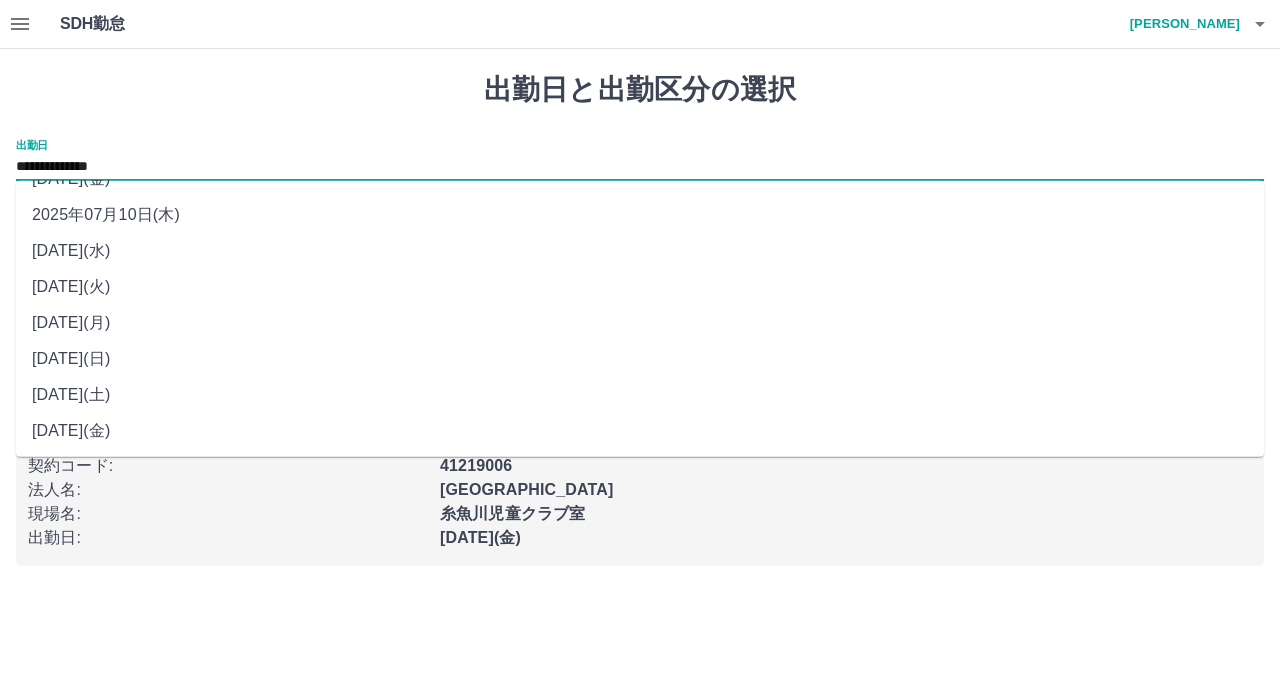 click on "2025年07月04日(金)" at bounding box center [640, 431] 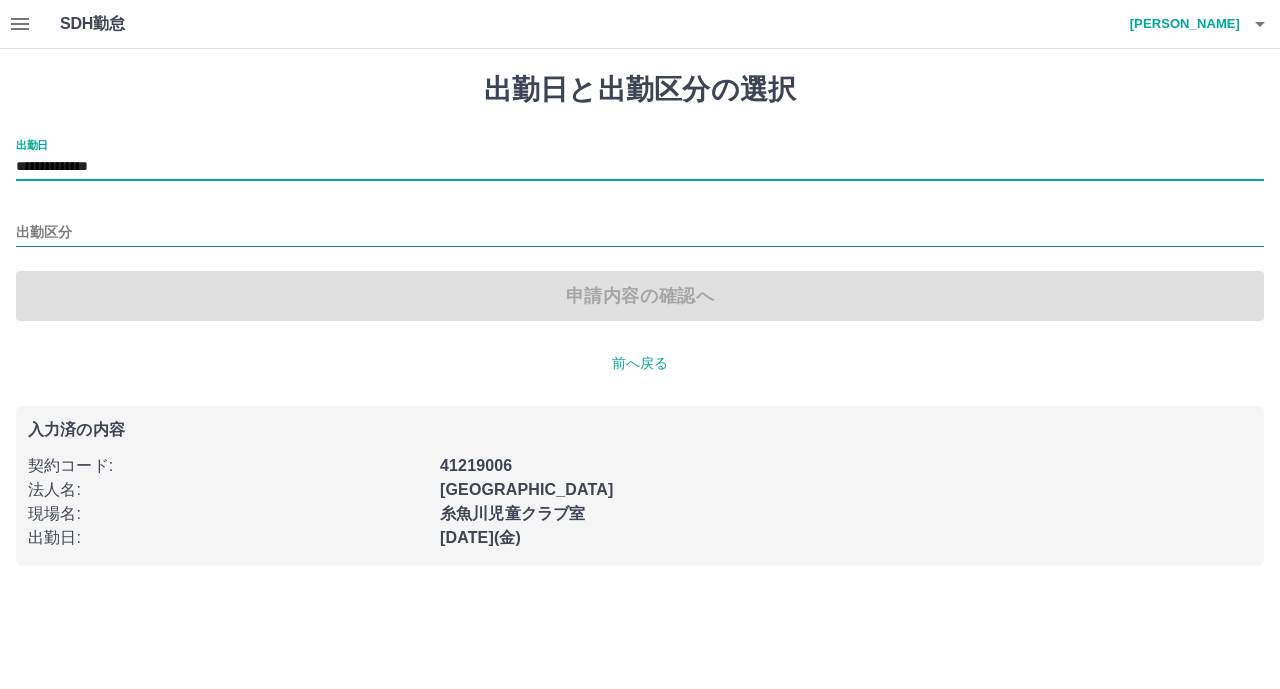 click on "出勤区分" at bounding box center [640, 233] 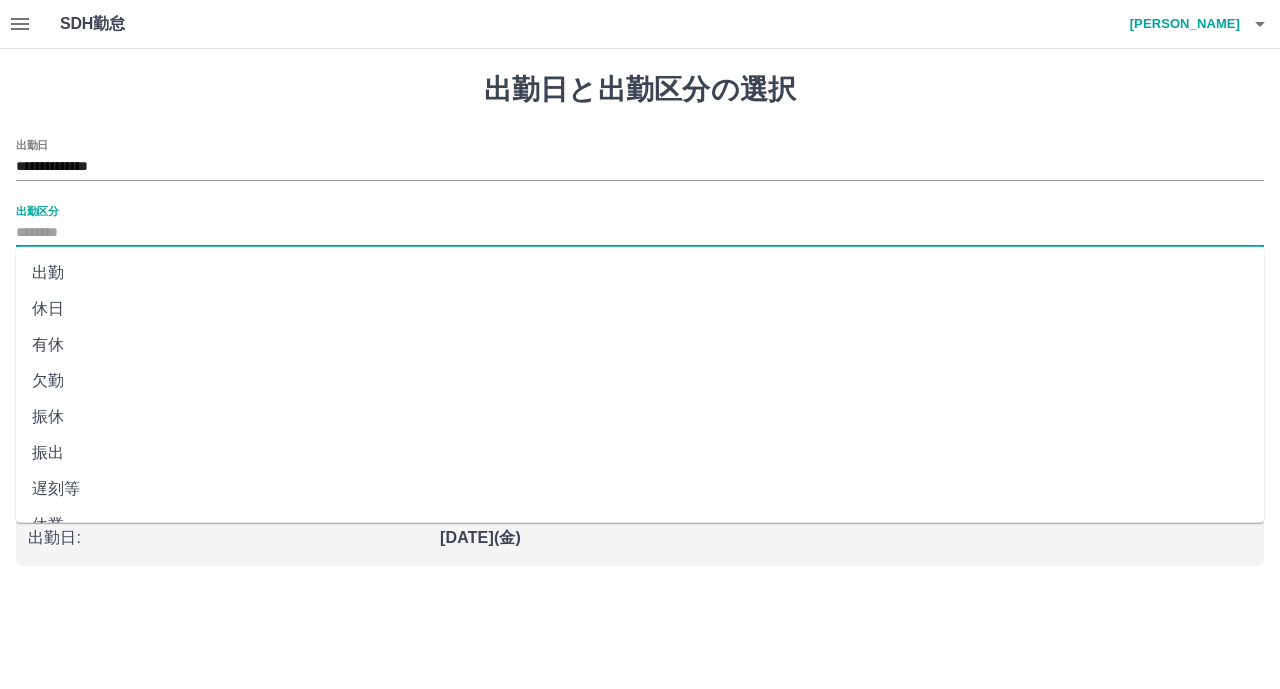 click on "出勤" at bounding box center (640, 273) 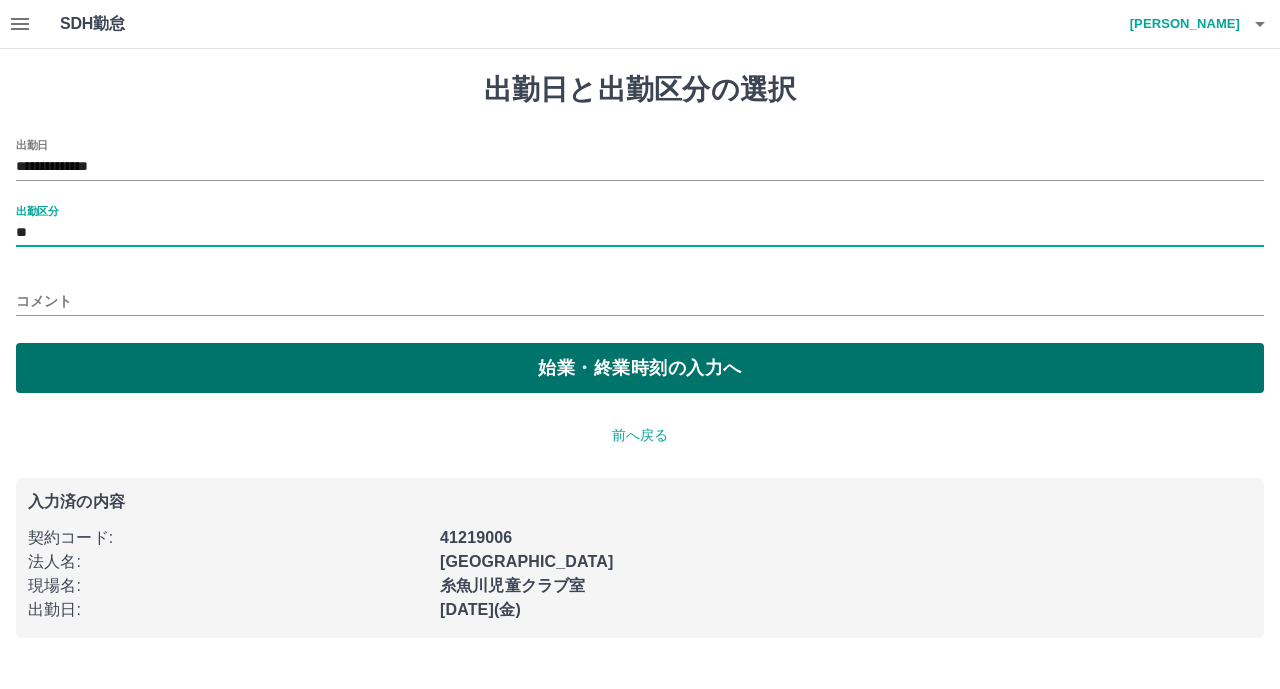 click on "始業・終業時刻の入力へ" at bounding box center (640, 368) 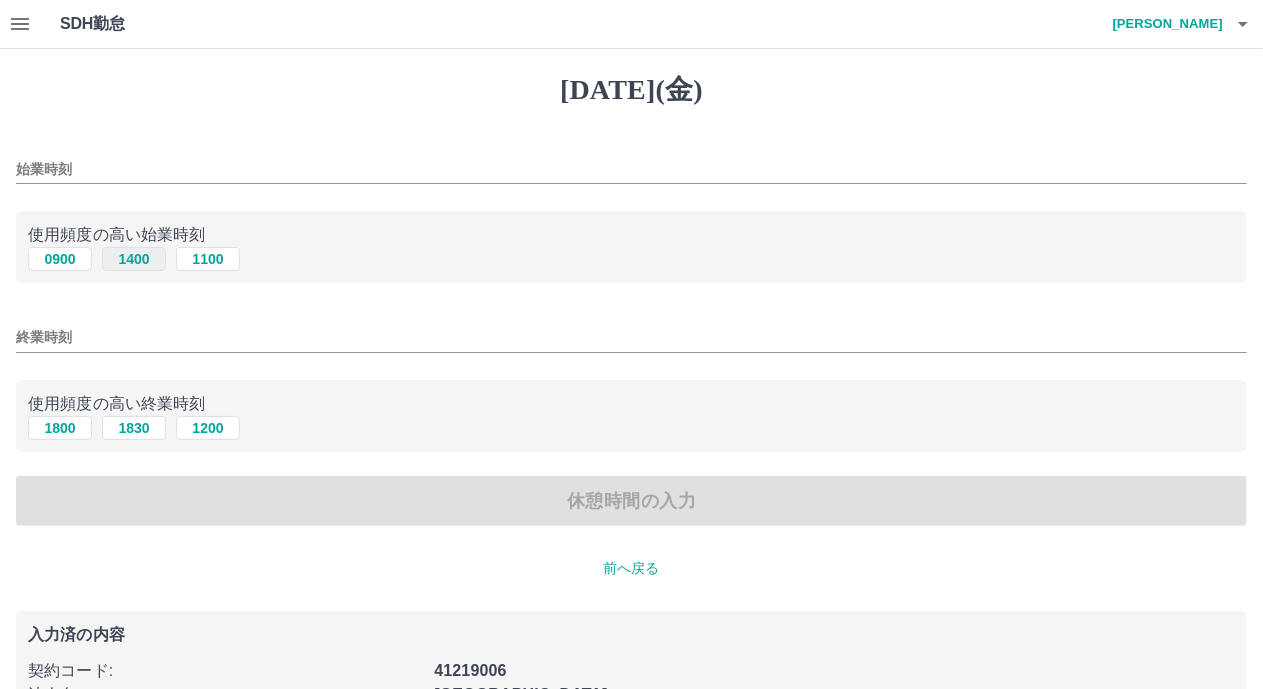 click on "1400" at bounding box center [134, 259] 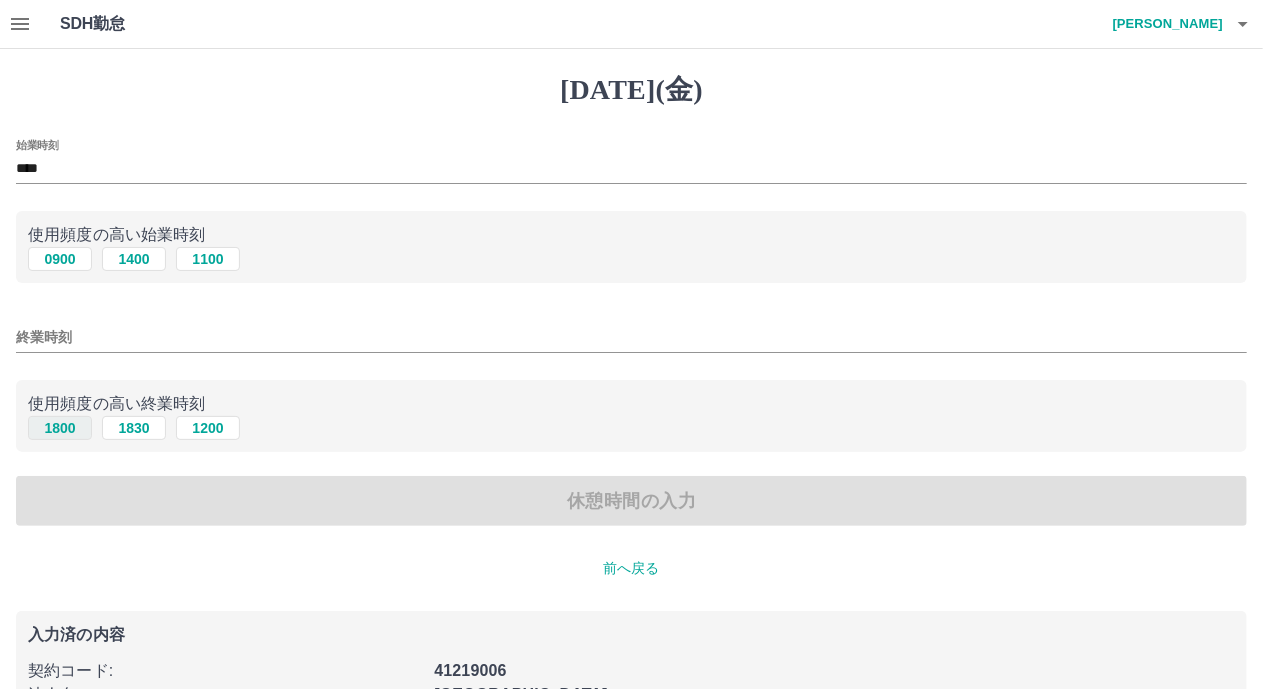 click on "1800" at bounding box center [60, 428] 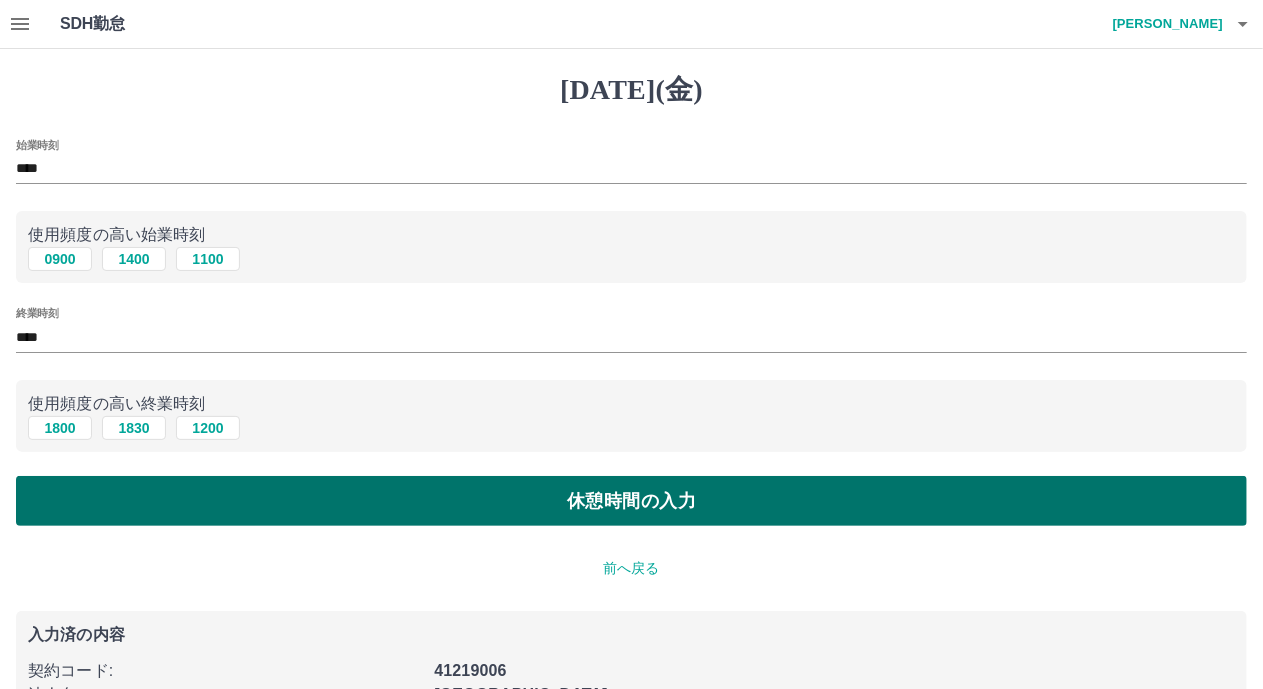 click on "休憩時間の入力" at bounding box center (631, 501) 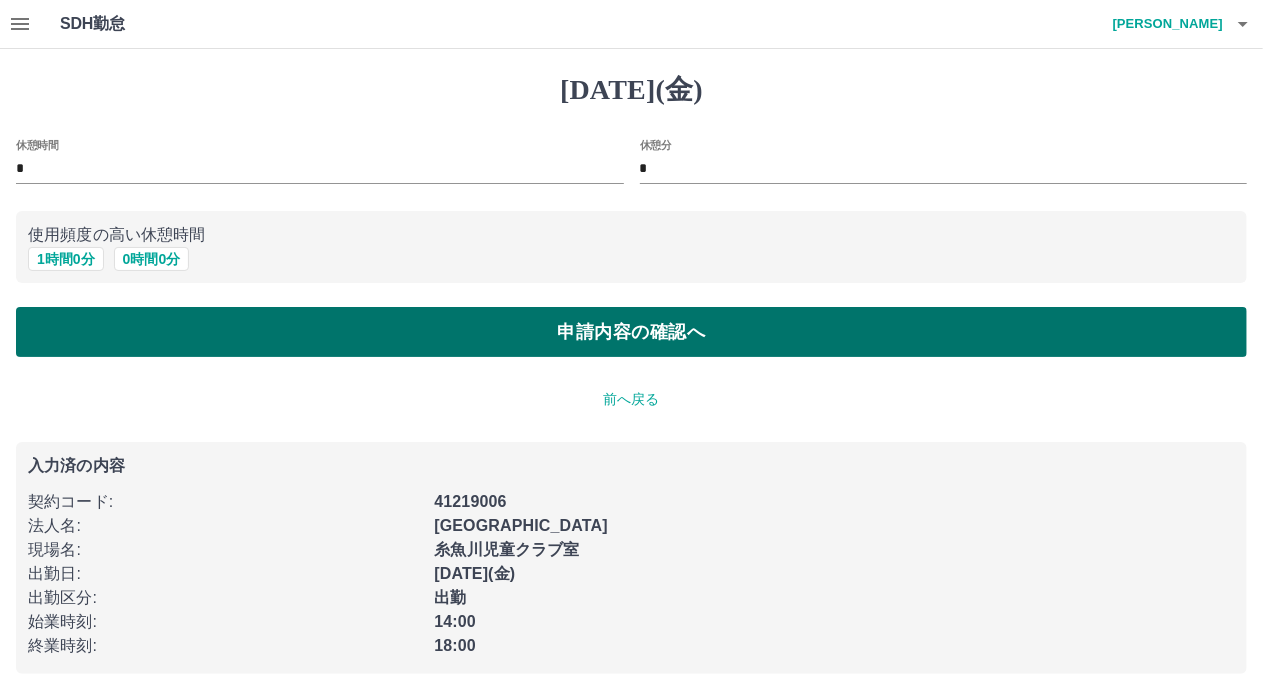 click on "申請内容の確認へ" at bounding box center [631, 332] 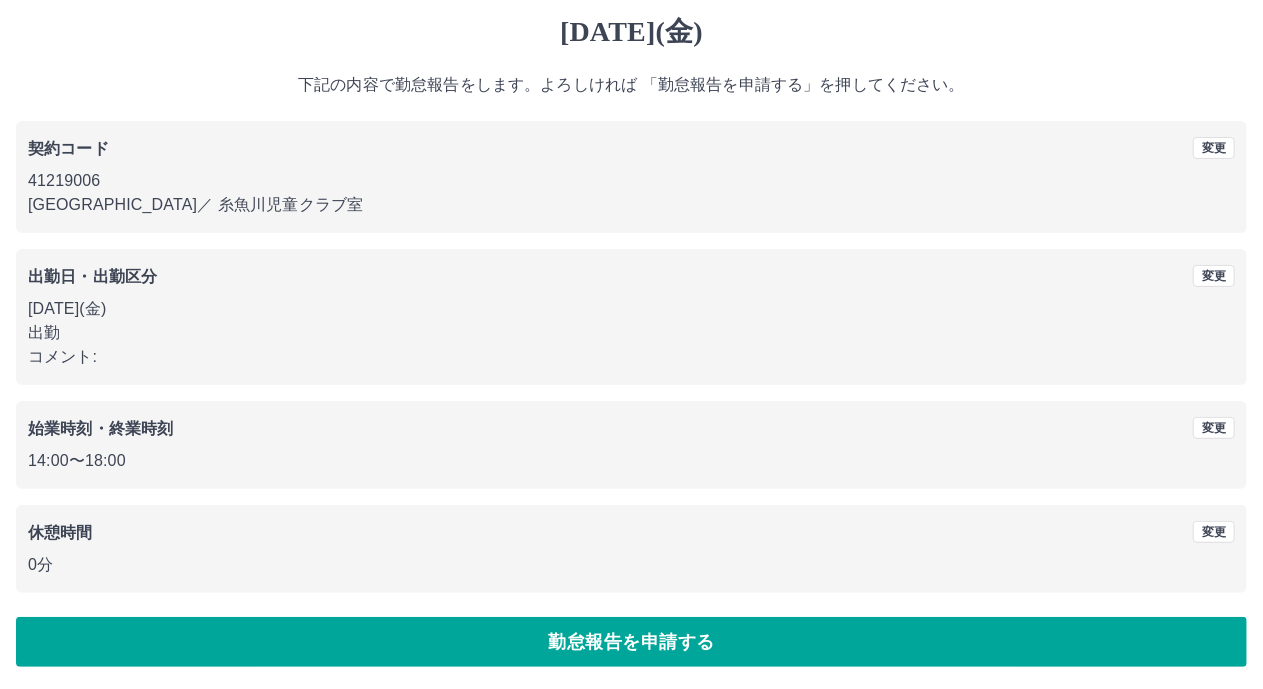 scroll, scrollTop: 59, scrollLeft: 0, axis: vertical 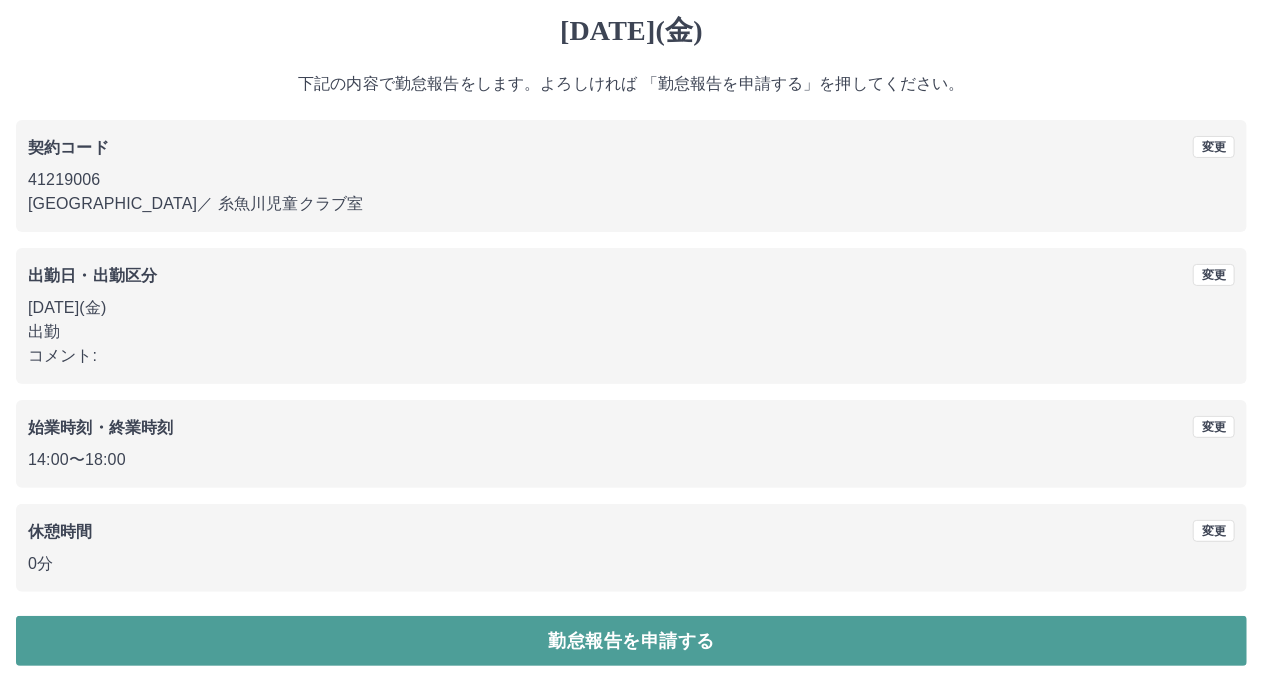 click on "勤怠報告を申請する" at bounding box center (631, 641) 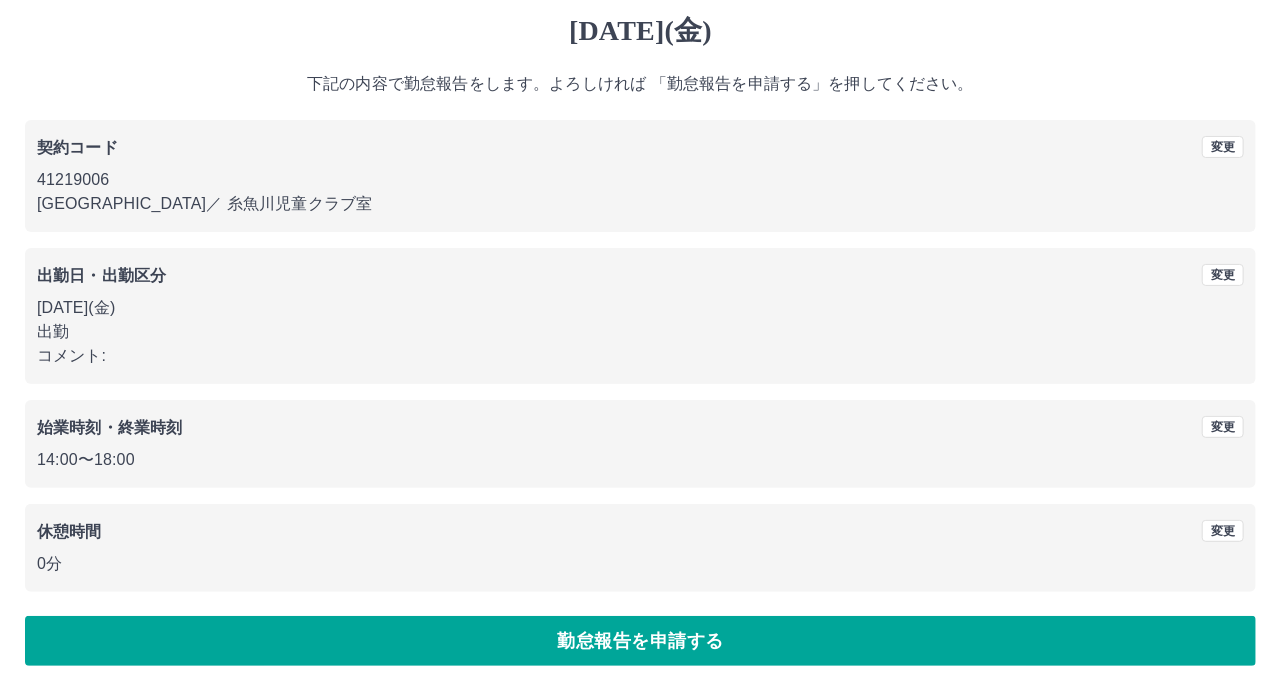 scroll, scrollTop: 0, scrollLeft: 0, axis: both 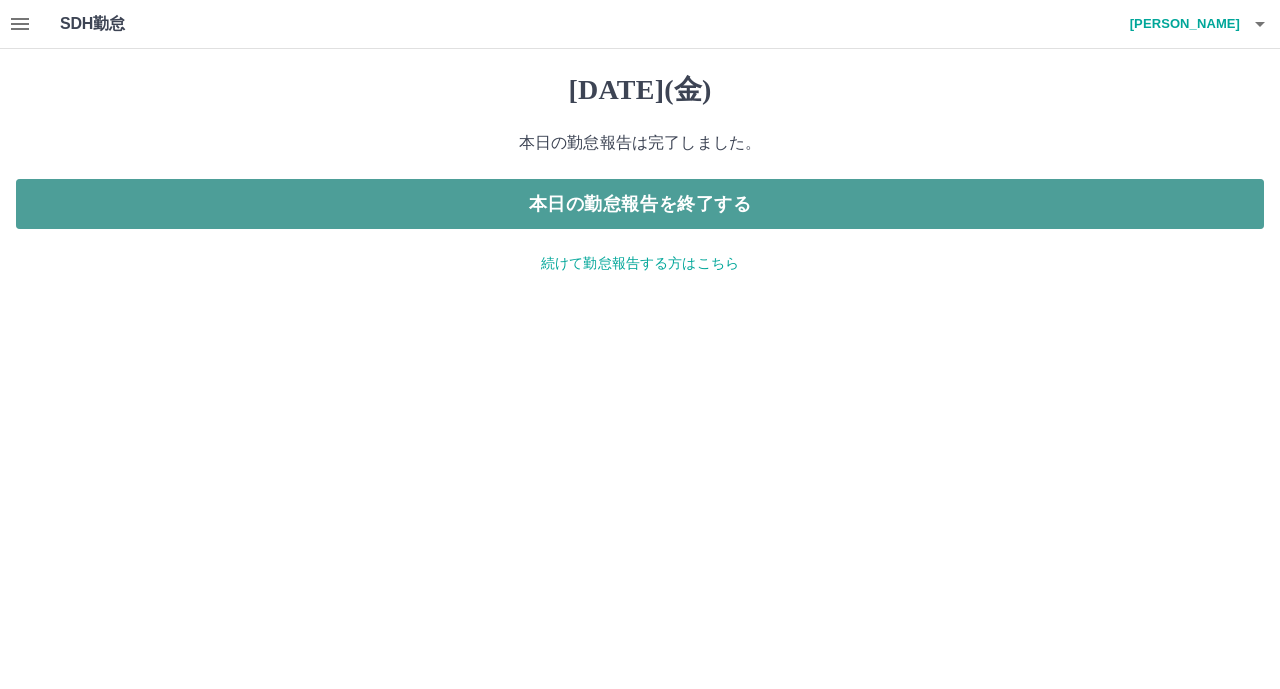click on "本日の勤怠報告を終了する" at bounding box center (640, 204) 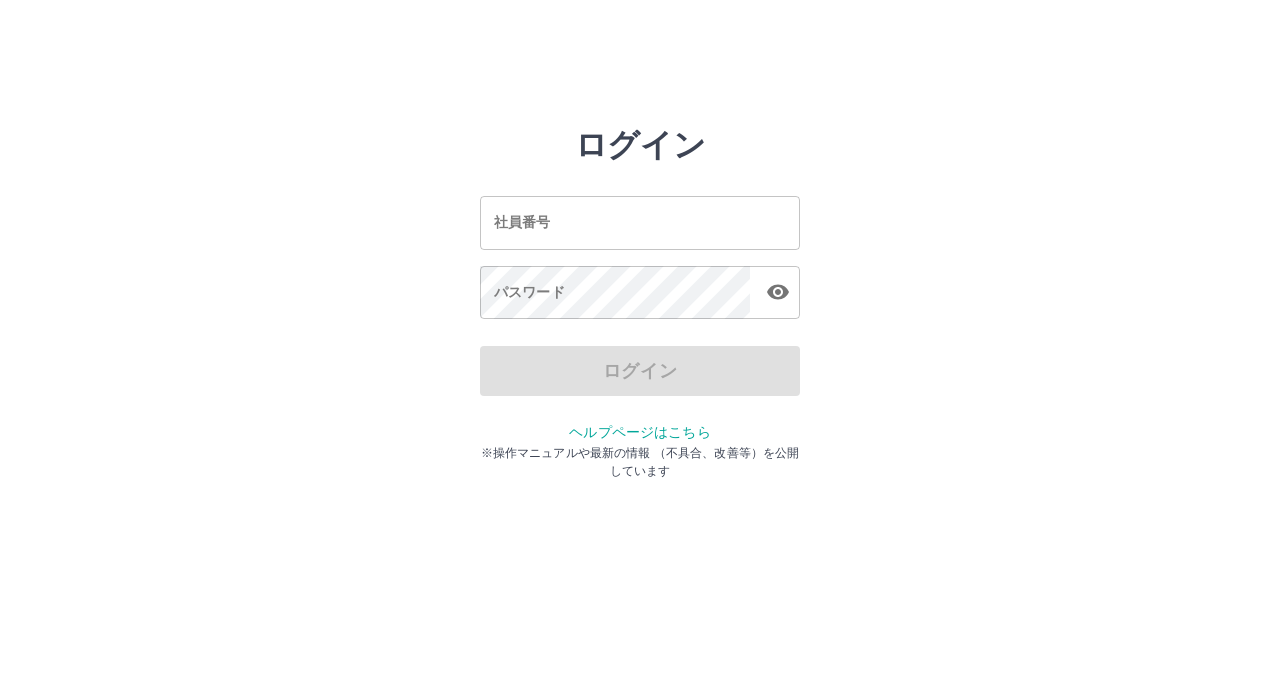 scroll, scrollTop: 0, scrollLeft: 0, axis: both 